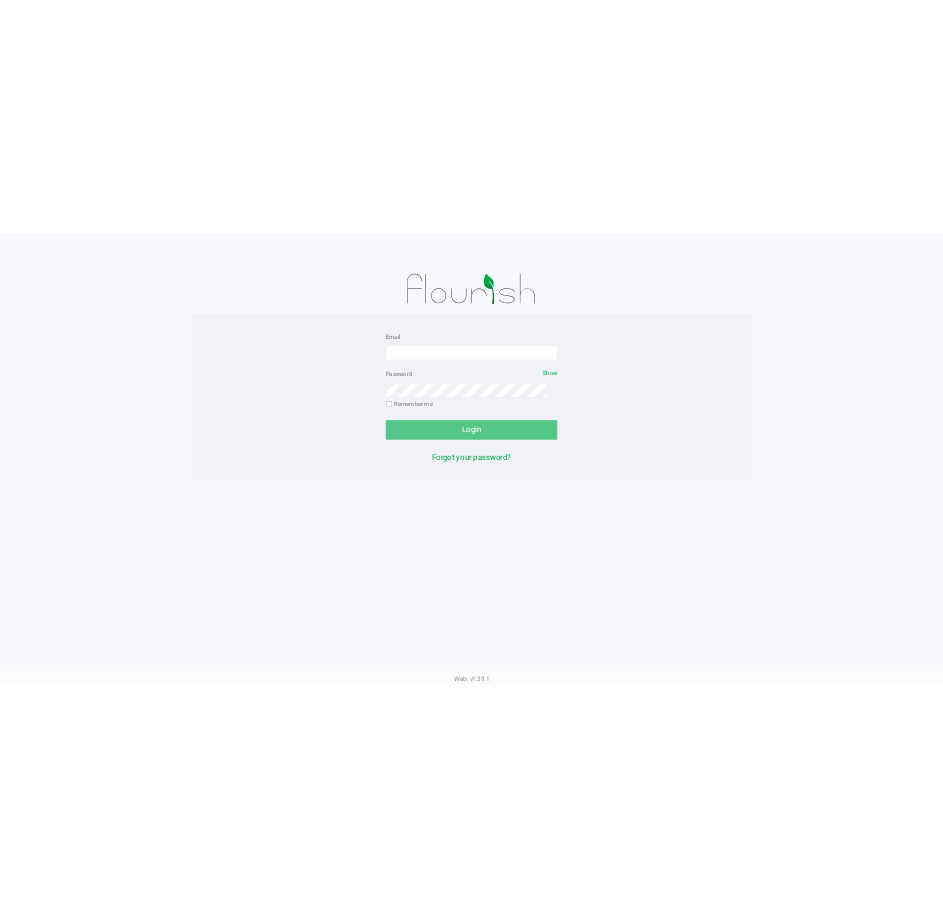 scroll, scrollTop: 0, scrollLeft: 0, axis: both 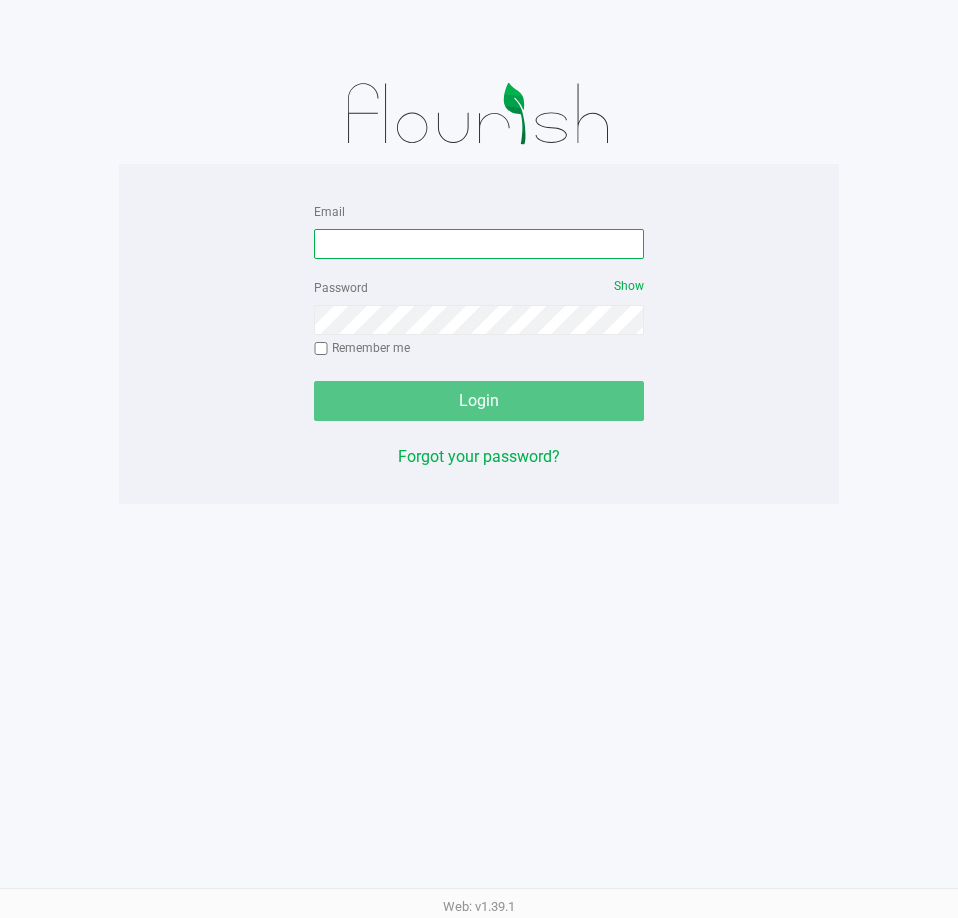 click on "Email" at bounding box center [479, 244] 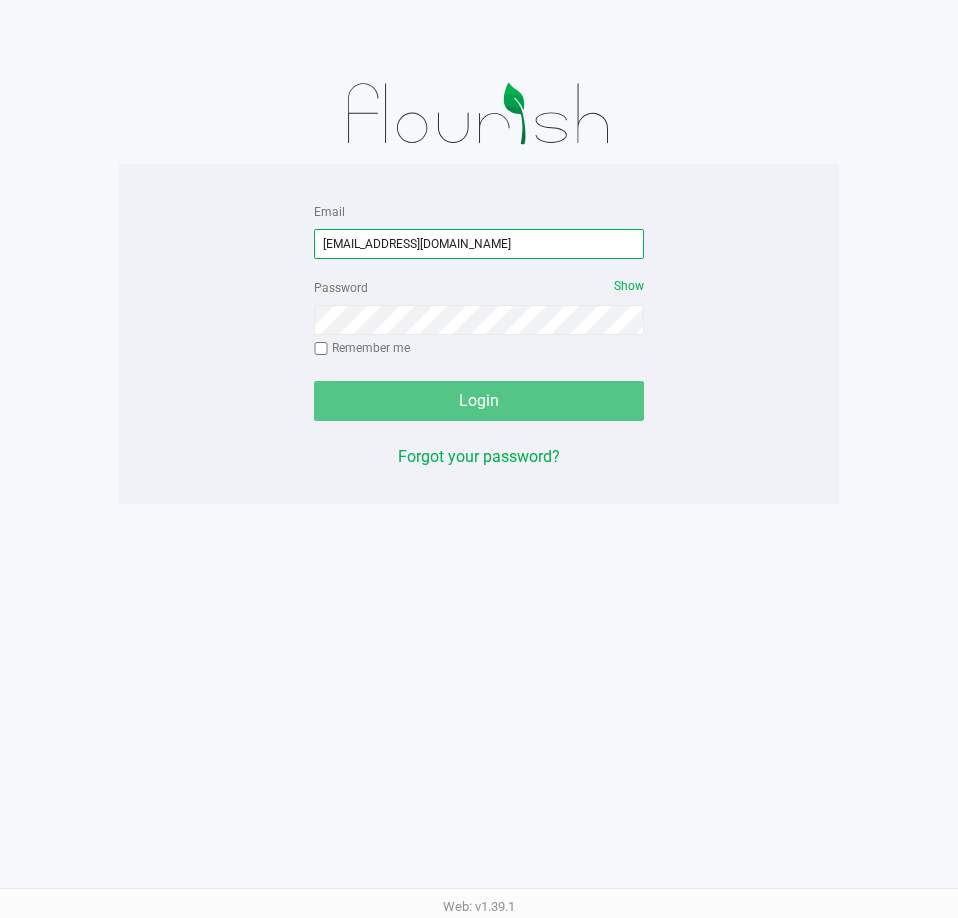 type on "[EMAIL_ADDRESS][DOMAIN_NAME]" 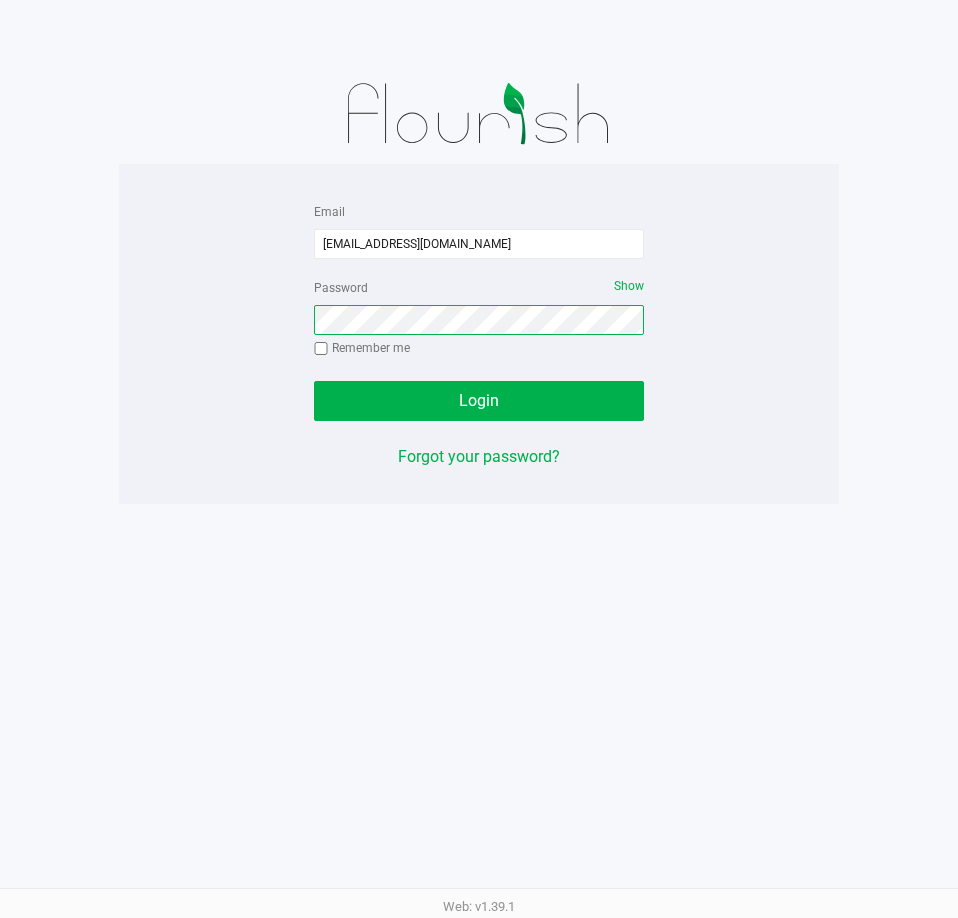 click on "Login" 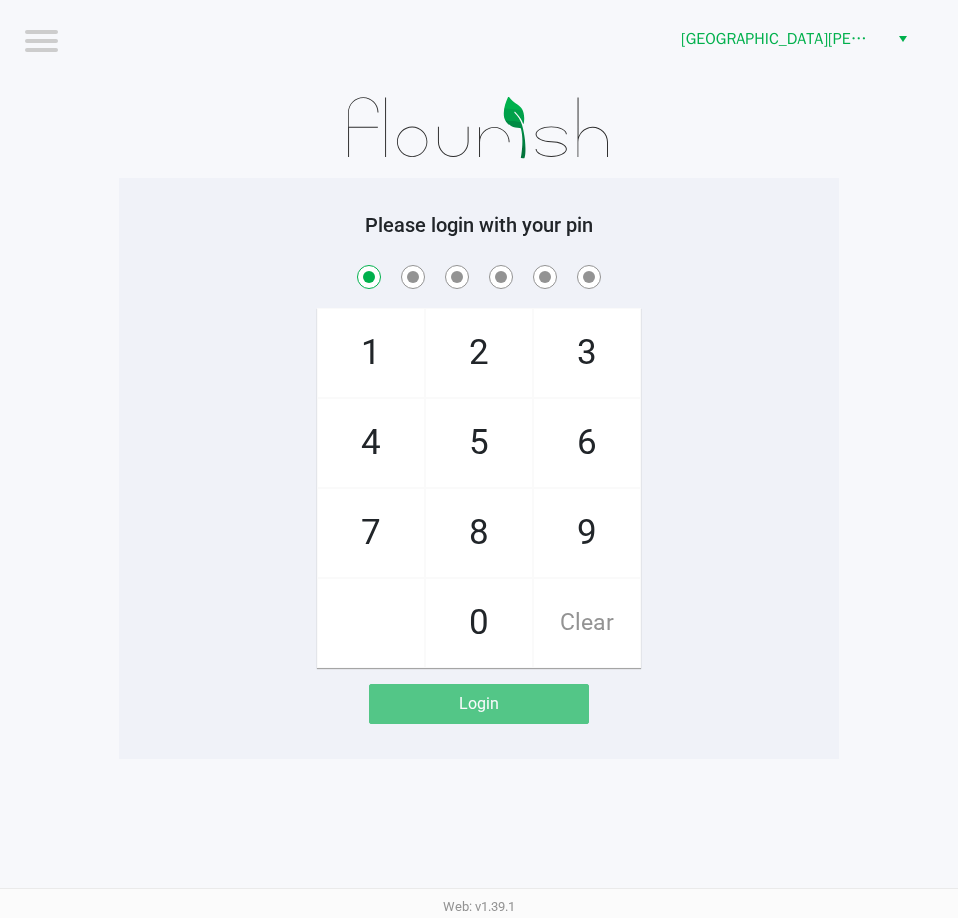 checkbox on "true" 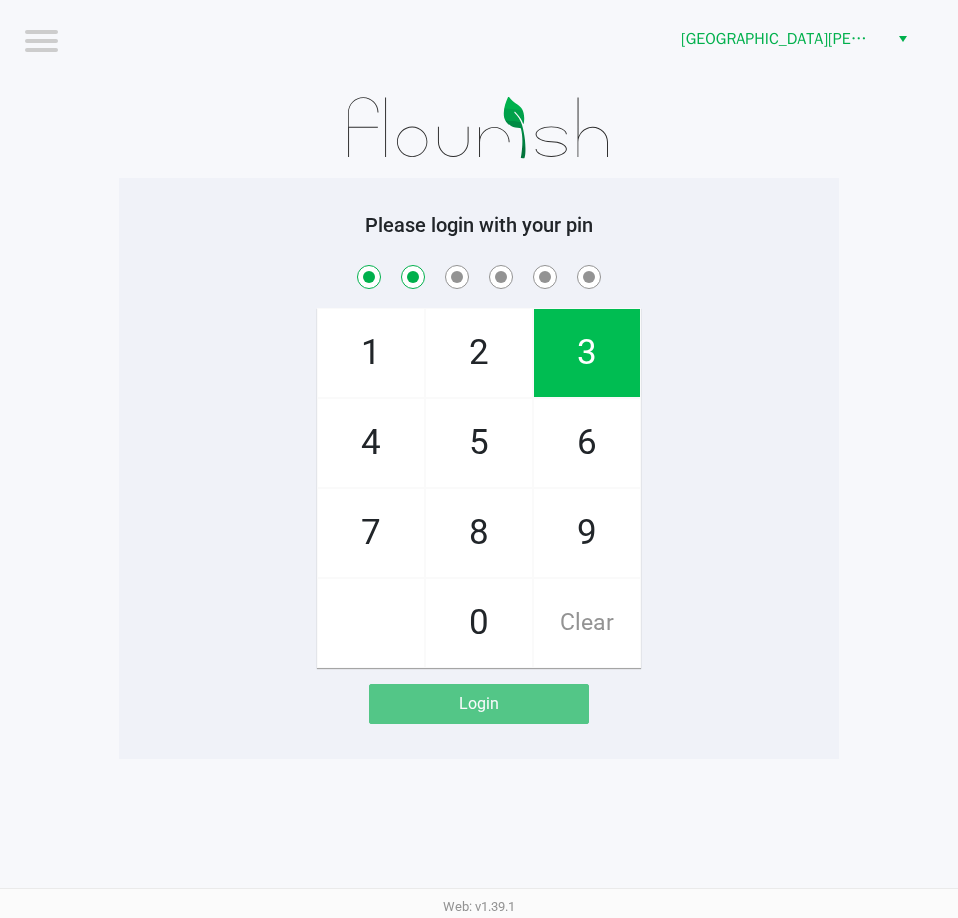 checkbox on "true" 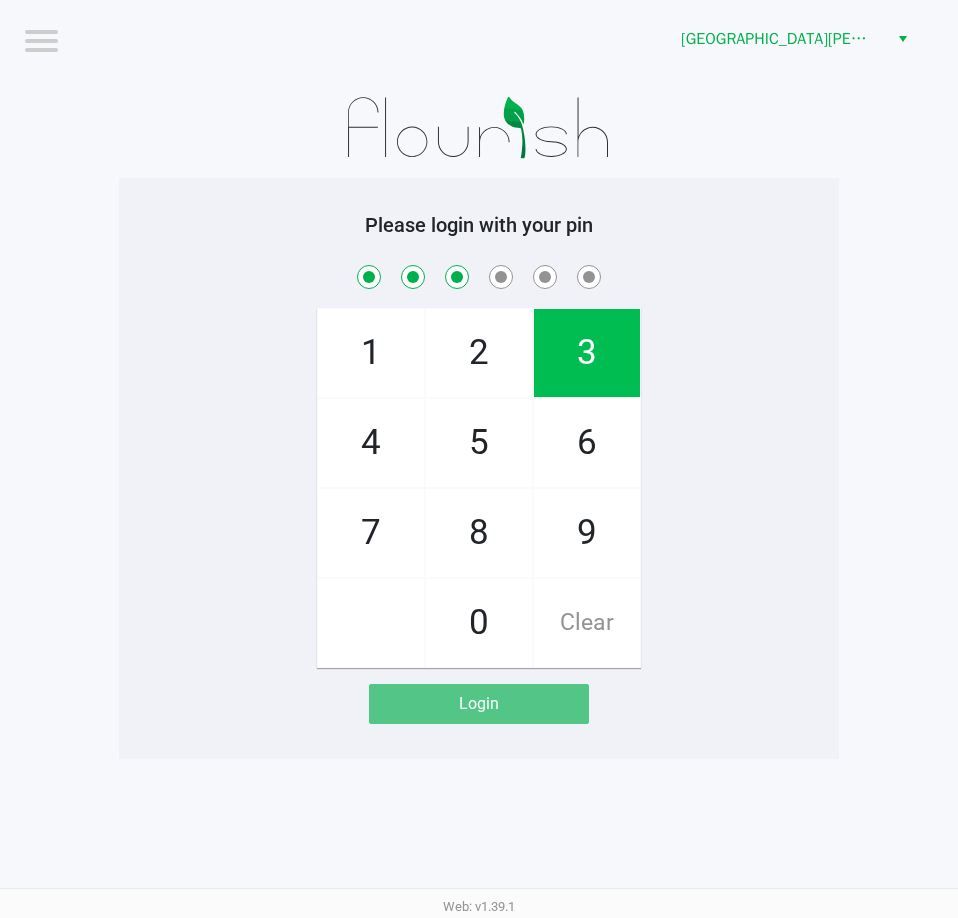 checkbox on "true" 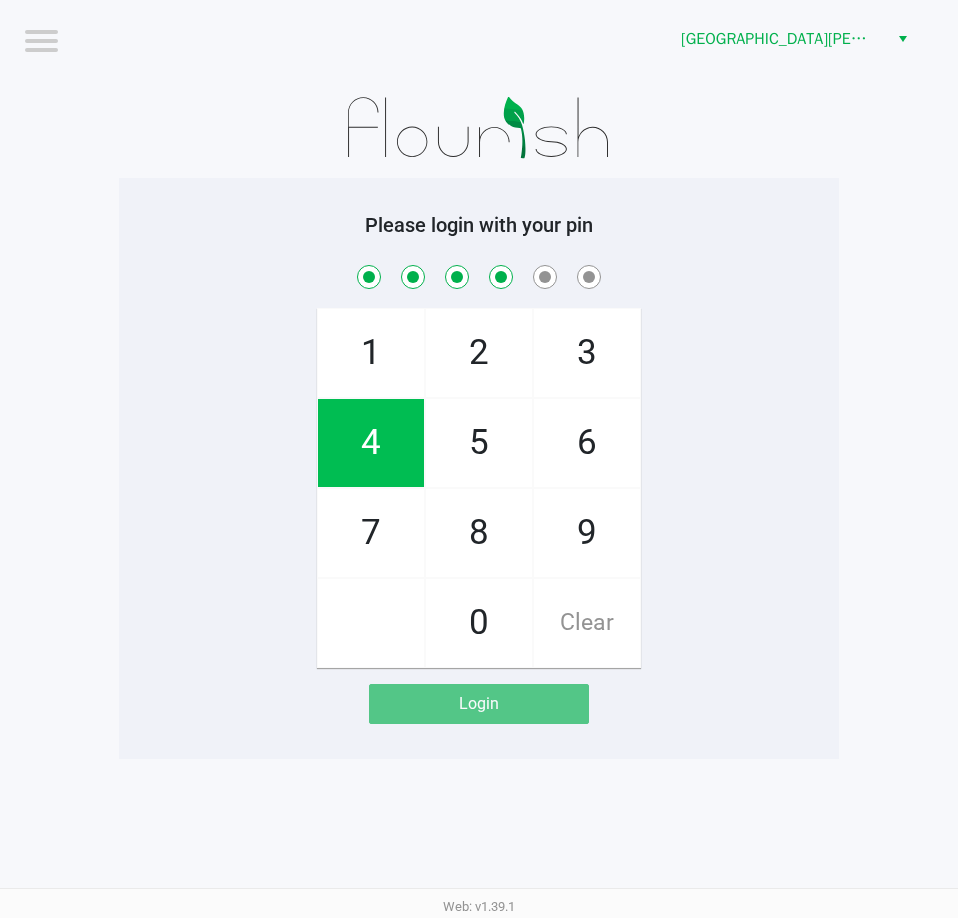 checkbox on "true" 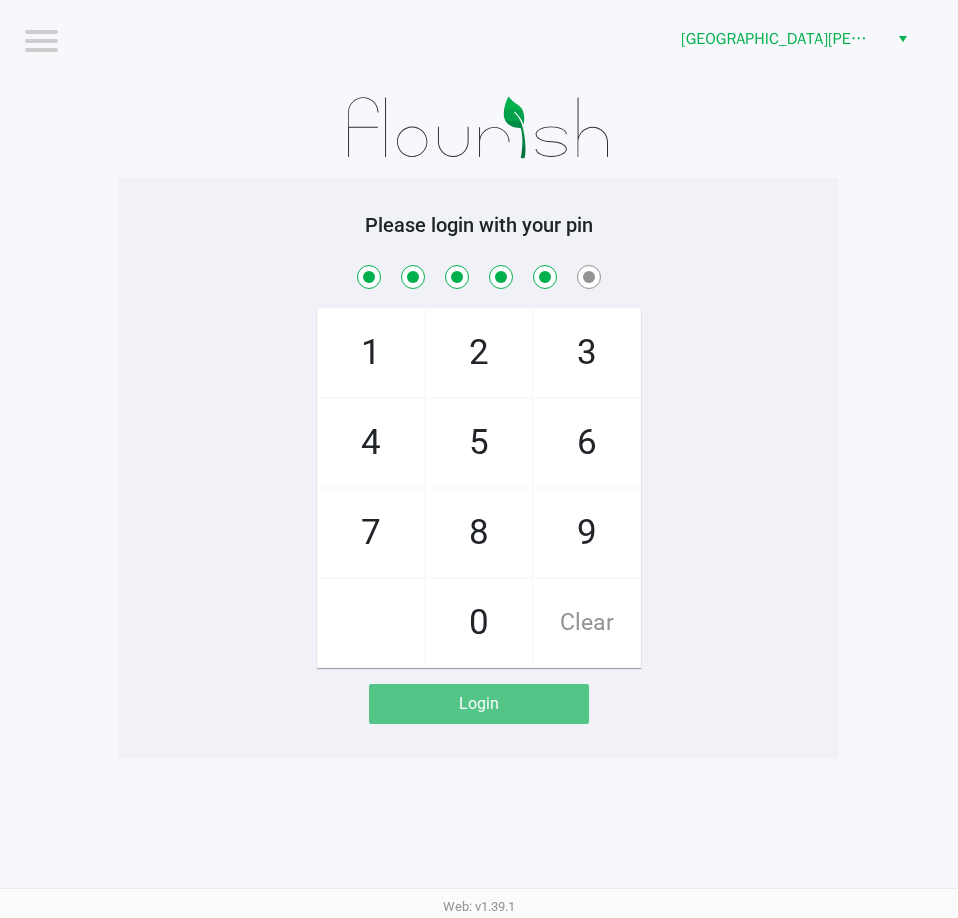 checkbox on "true" 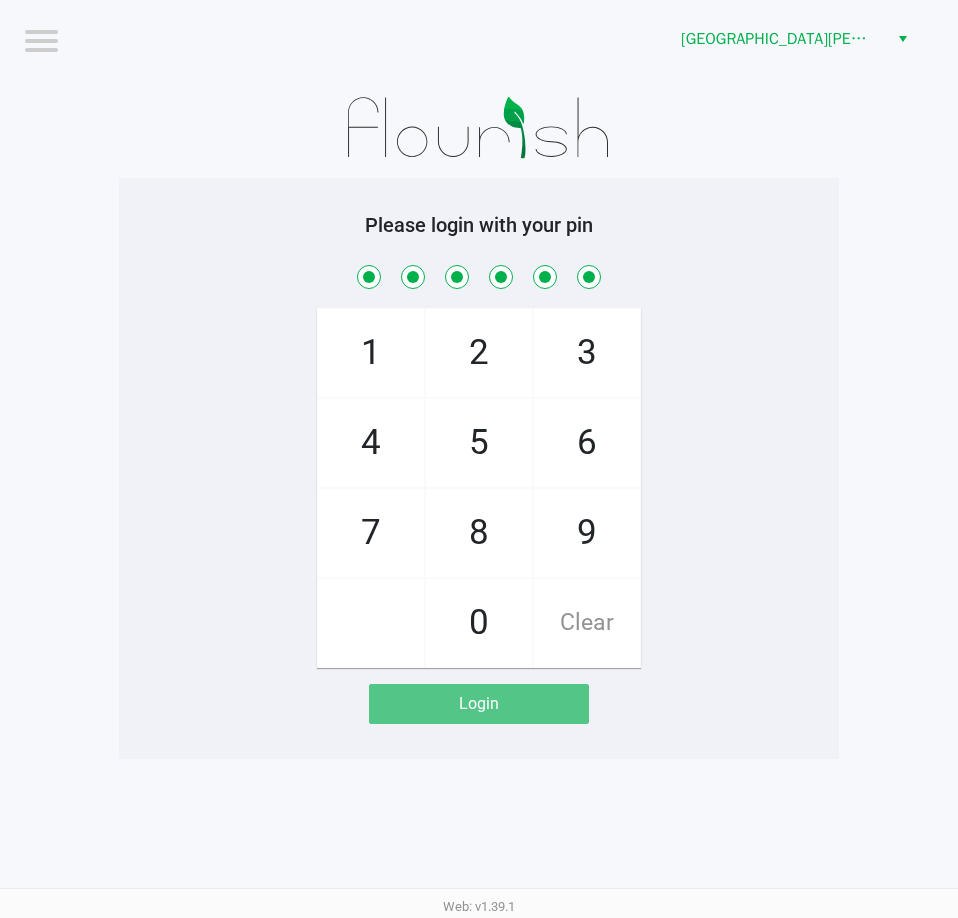 checkbox on "true" 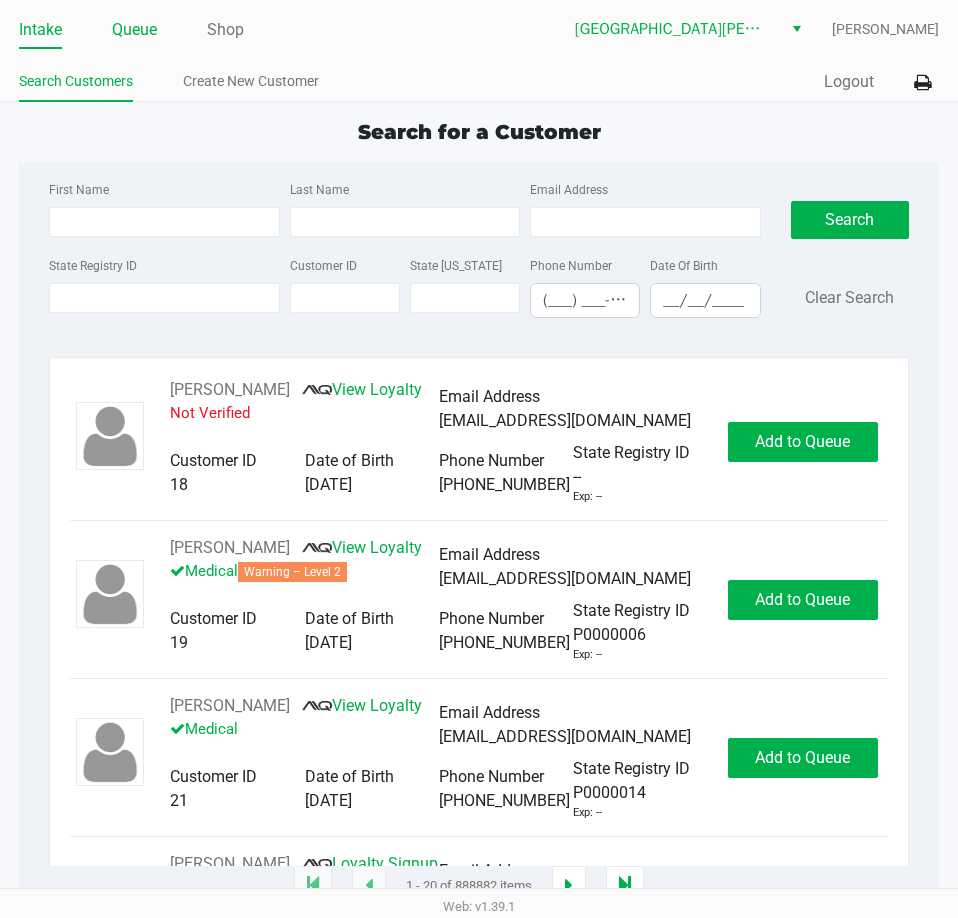 click on "Queue" 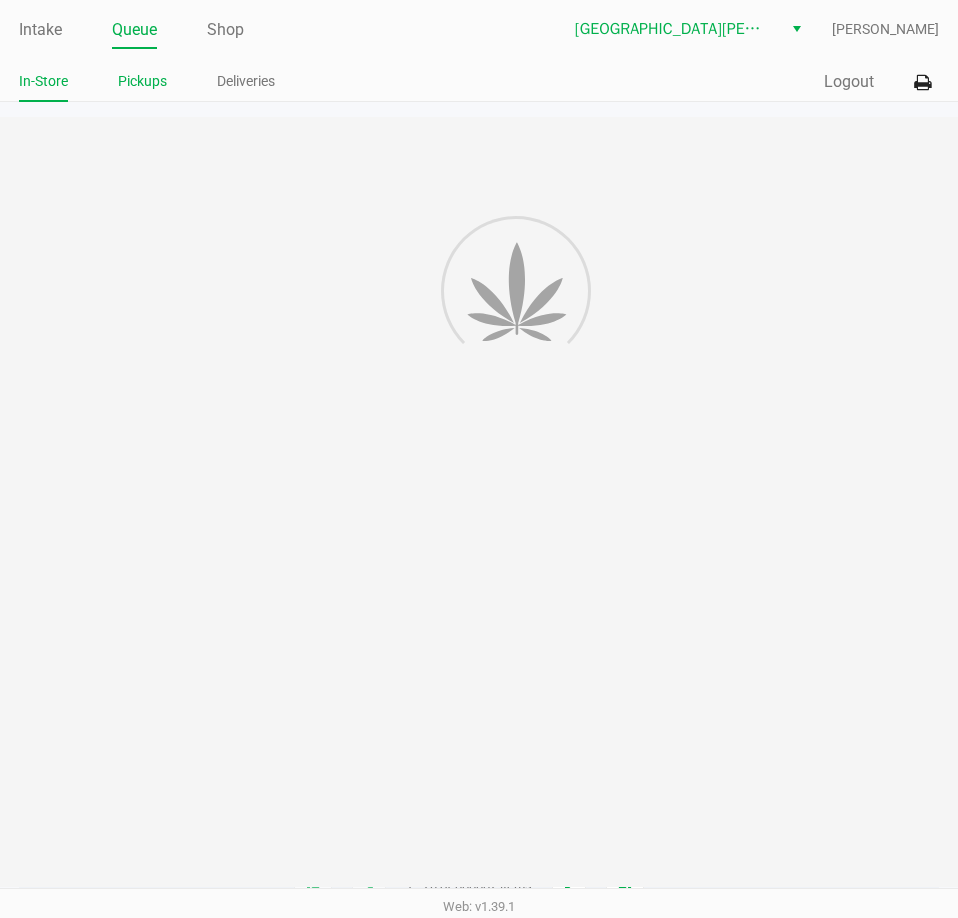 click on "Pickups" 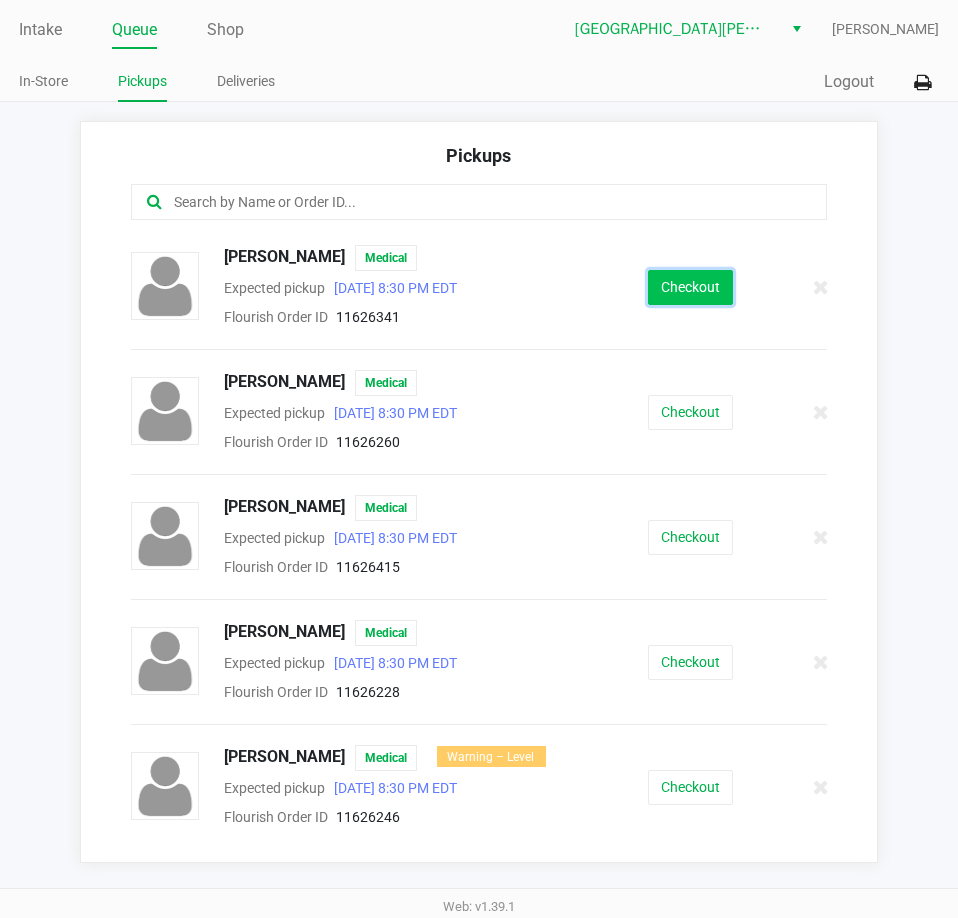 click on "Checkout" 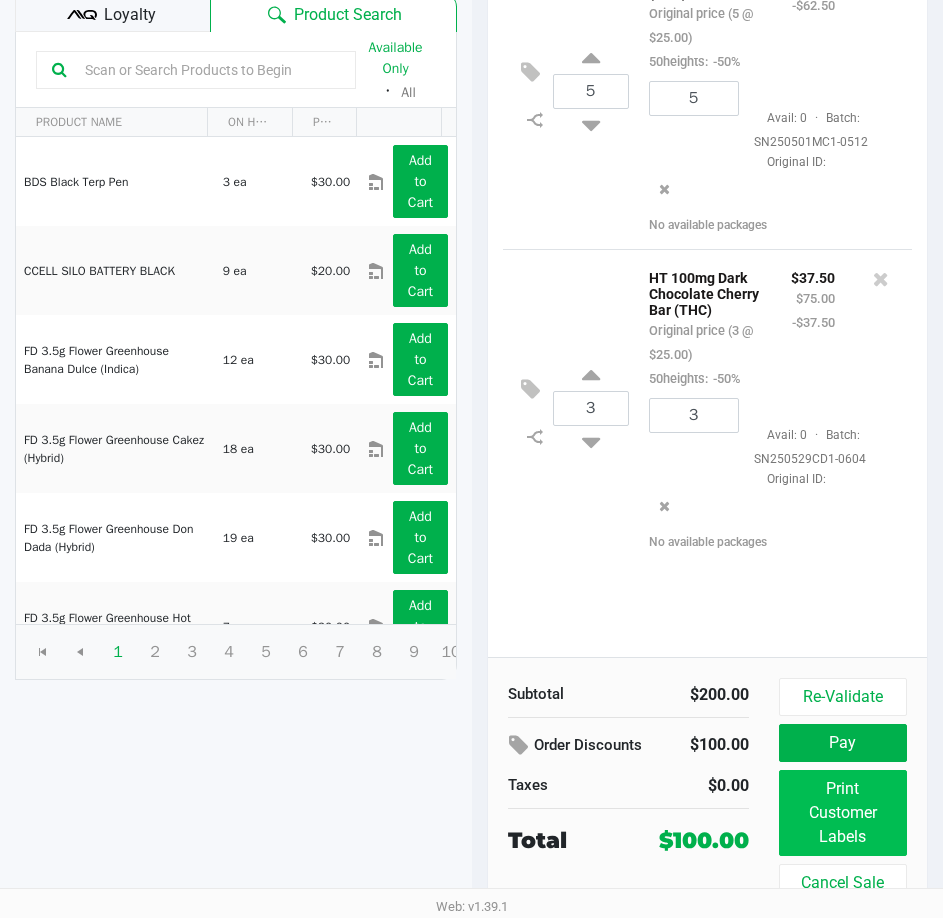 scroll, scrollTop: 254, scrollLeft: 0, axis: vertical 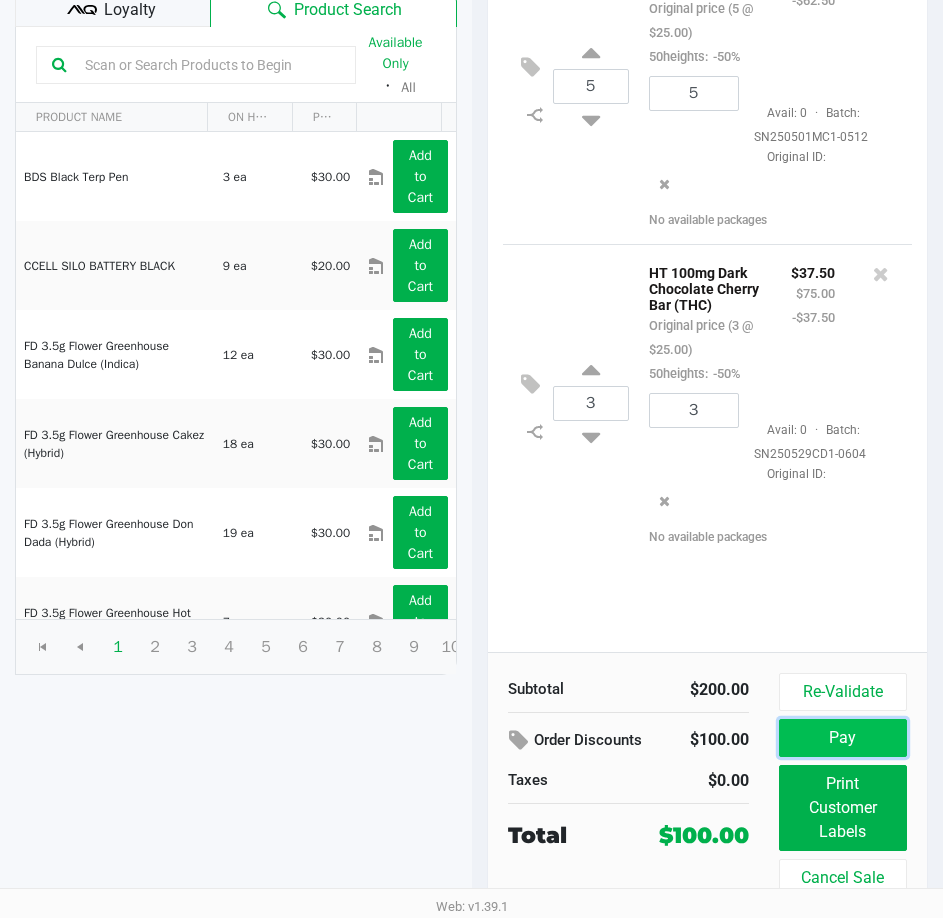 click on "Pay" 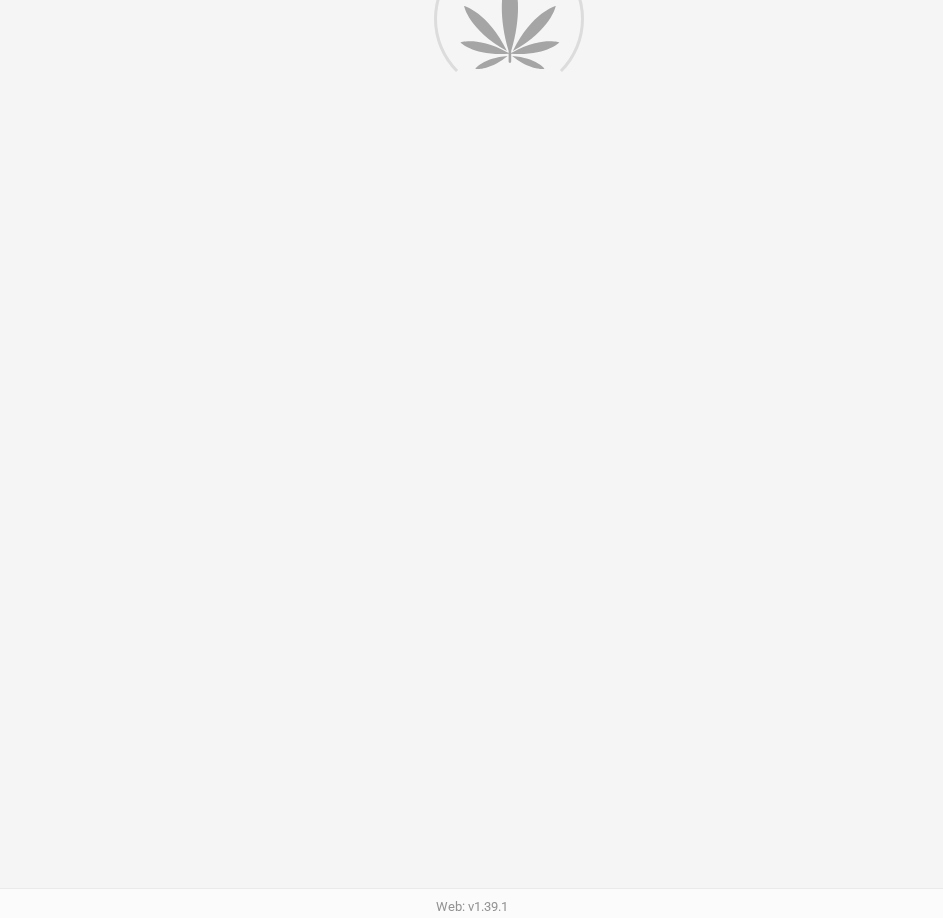 scroll, scrollTop: 0, scrollLeft: 0, axis: both 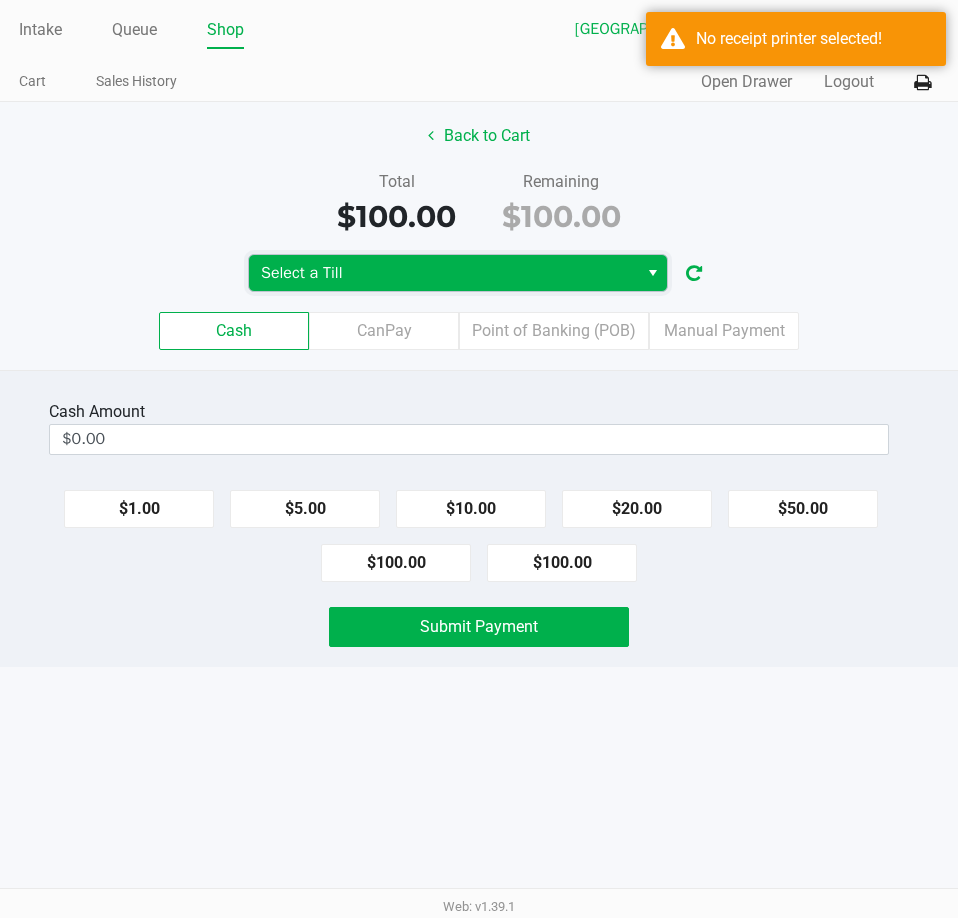 click on "Select a Till" at bounding box center [443, 273] 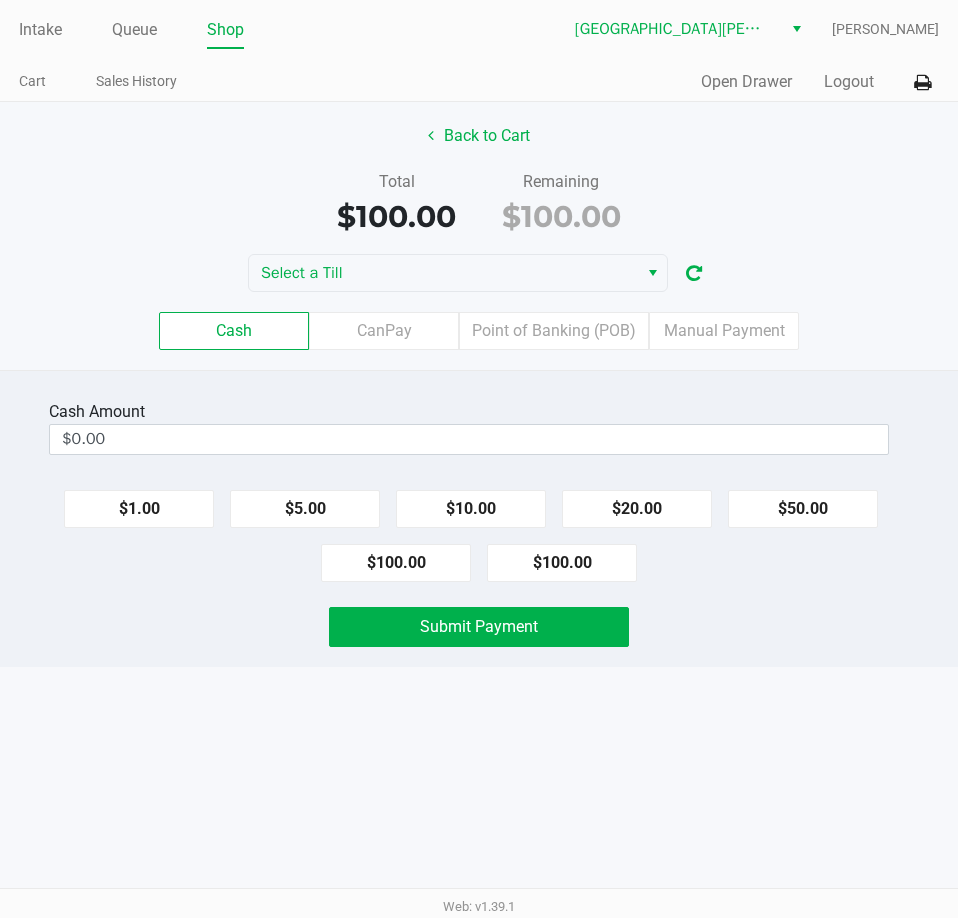 drag, startPoint x: 135, startPoint y: 26, endPoint x: 575, endPoint y: 83, distance: 443.6767 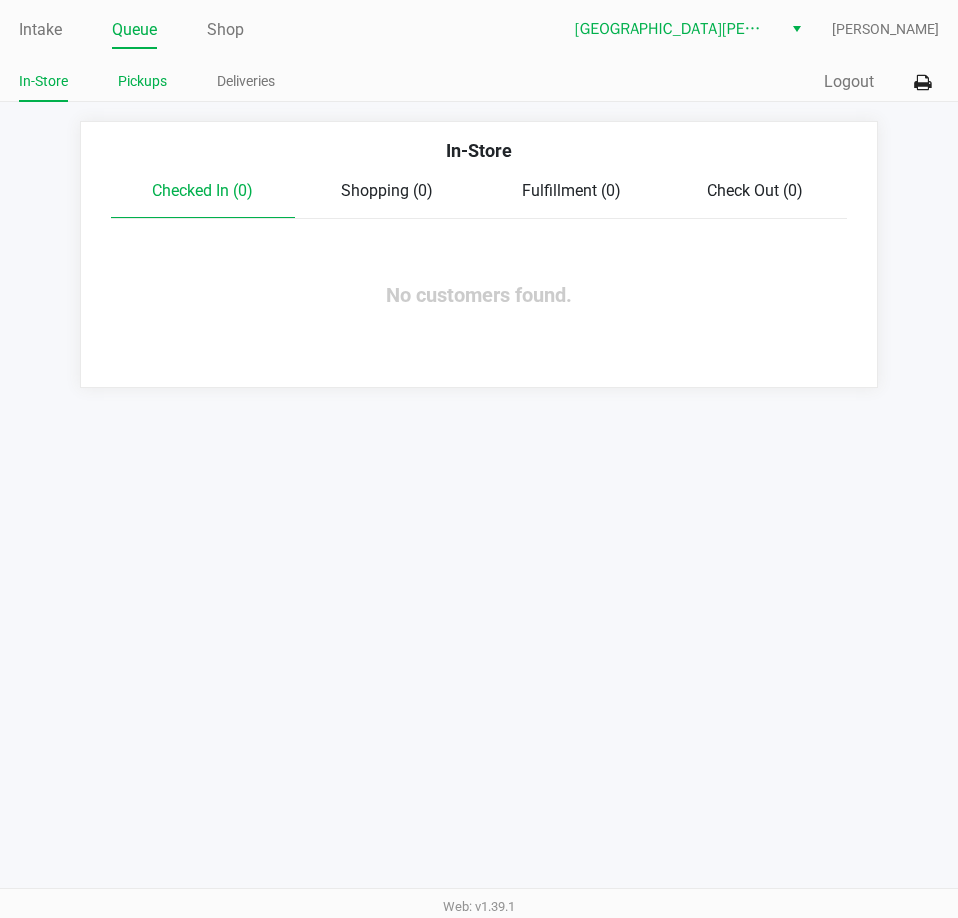 click on "Pickups" 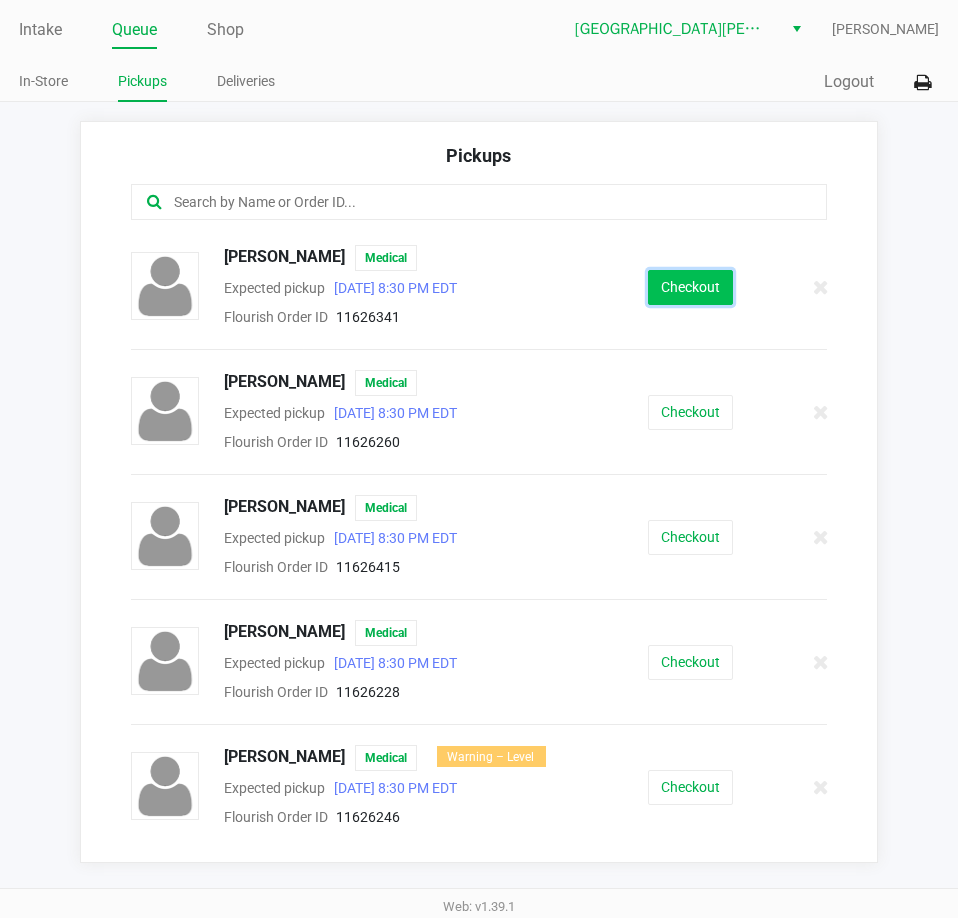 click on "Checkout" 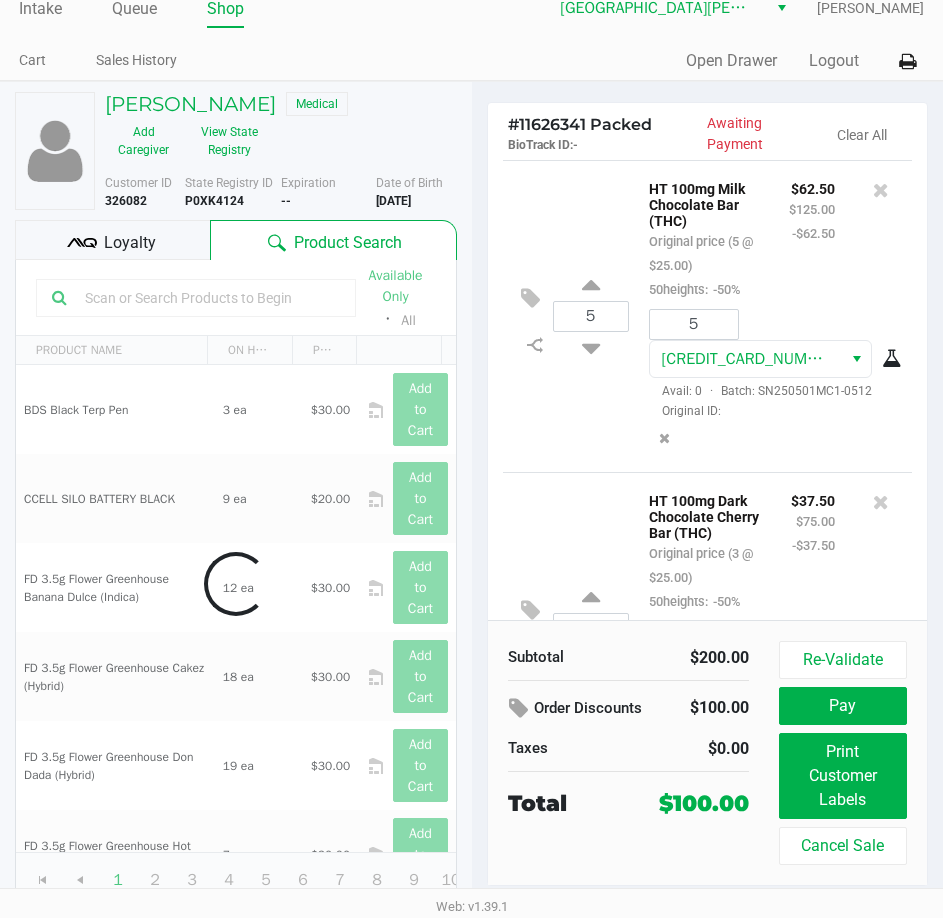 scroll, scrollTop: 45, scrollLeft: 0, axis: vertical 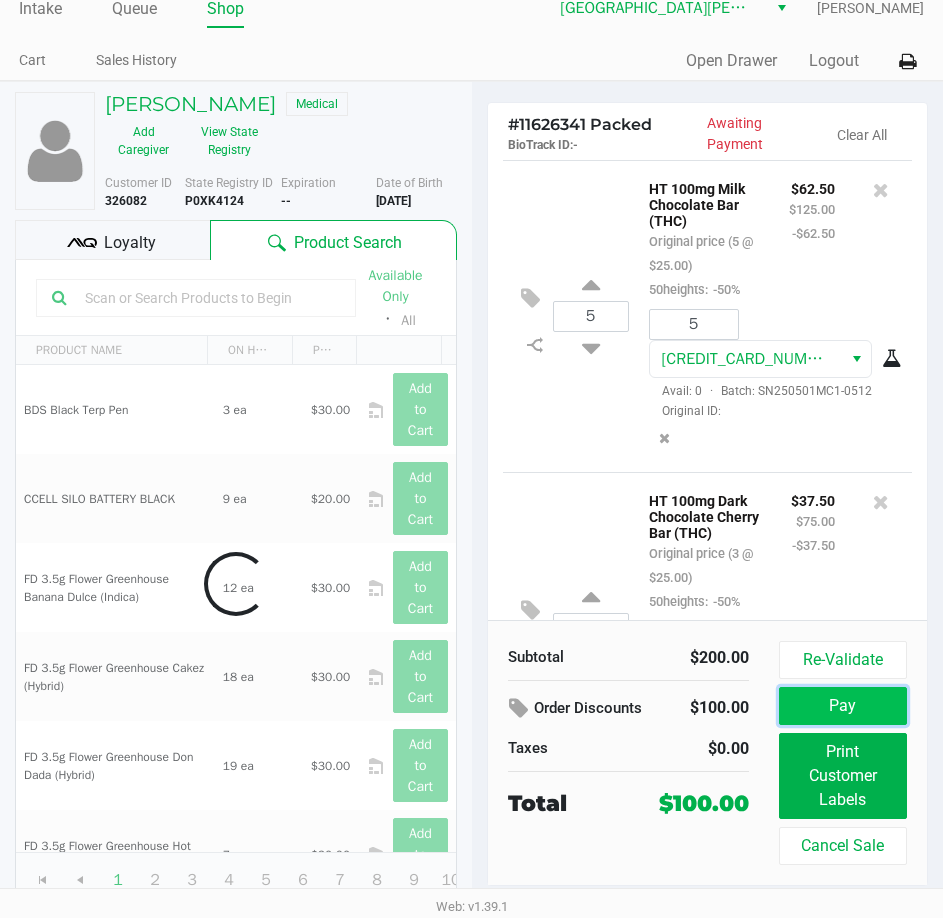 click on "Pay" 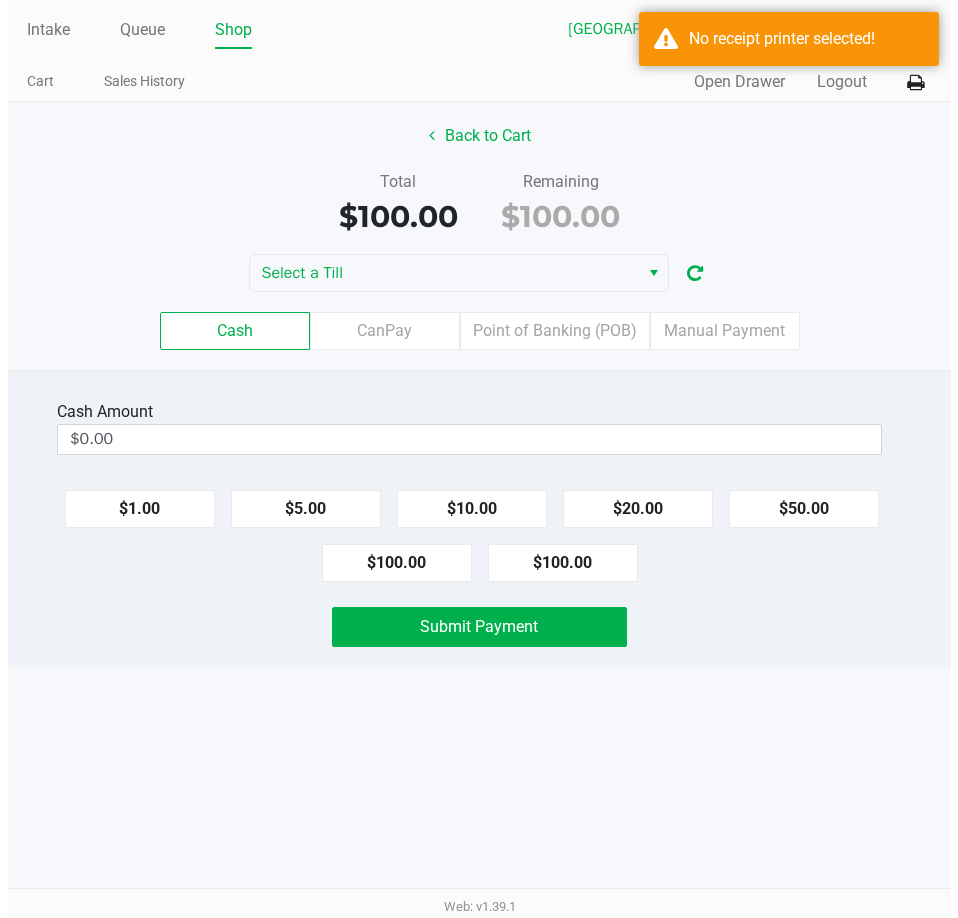 scroll, scrollTop: 0, scrollLeft: 0, axis: both 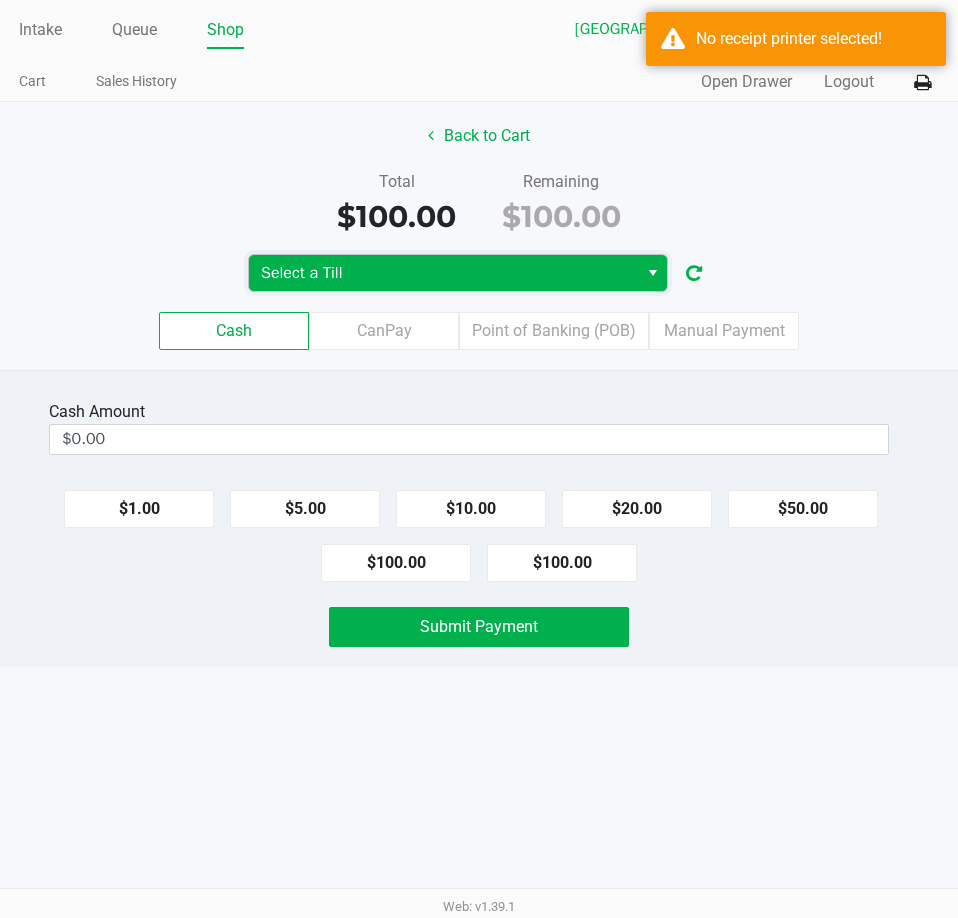 click on "Select a Till" at bounding box center (443, 273) 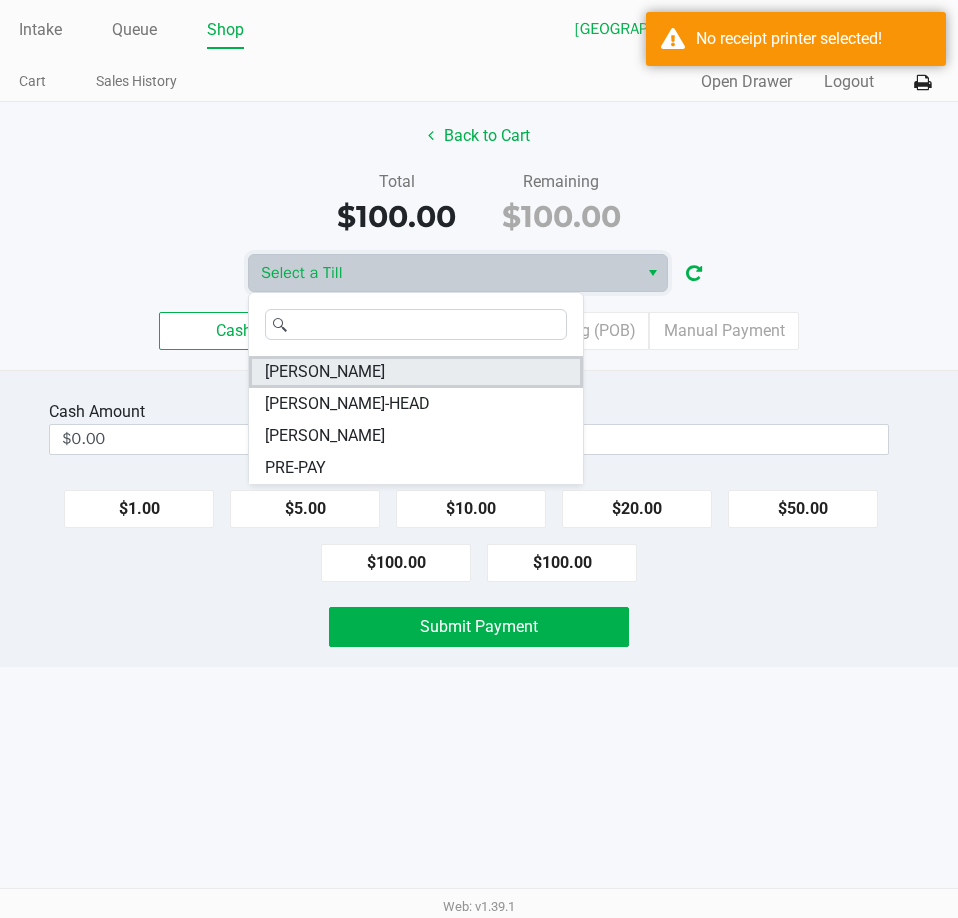 click on "[PERSON_NAME]" at bounding box center [325, 372] 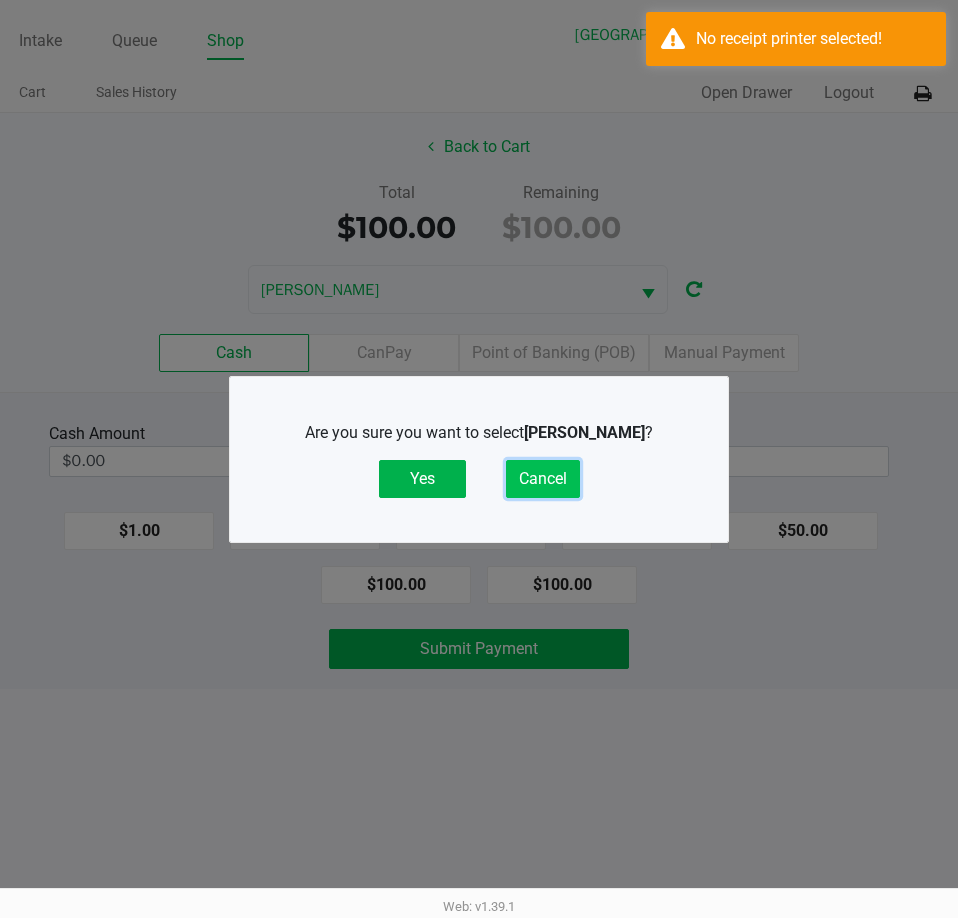 click on "Cancel" 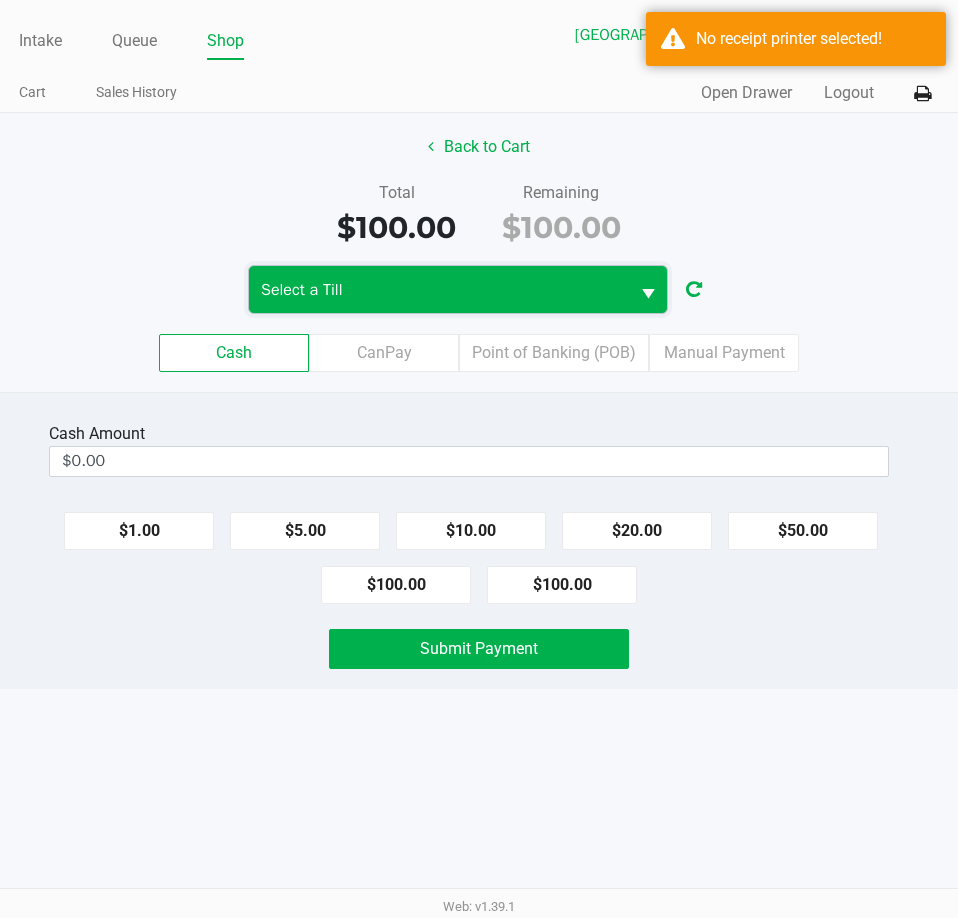 click on "Select a Till" at bounding box center [439, 290] 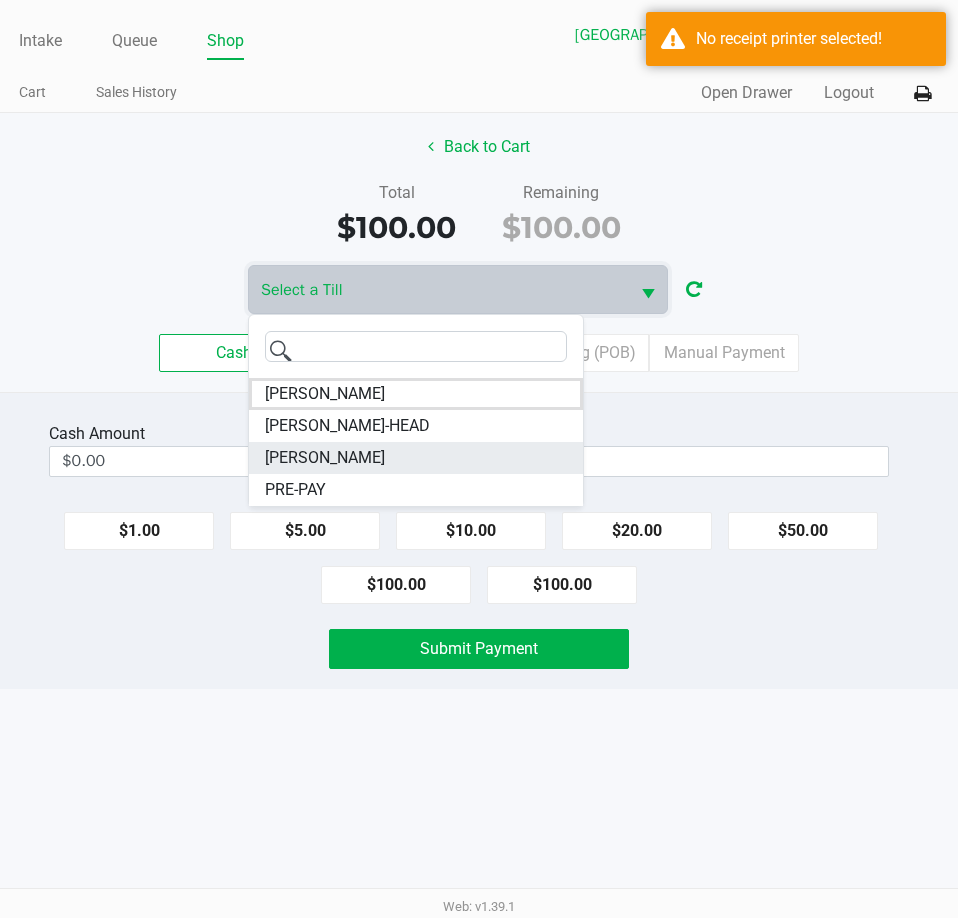 click on "[PERSON_NAME]" at bounding box center [325, 458] 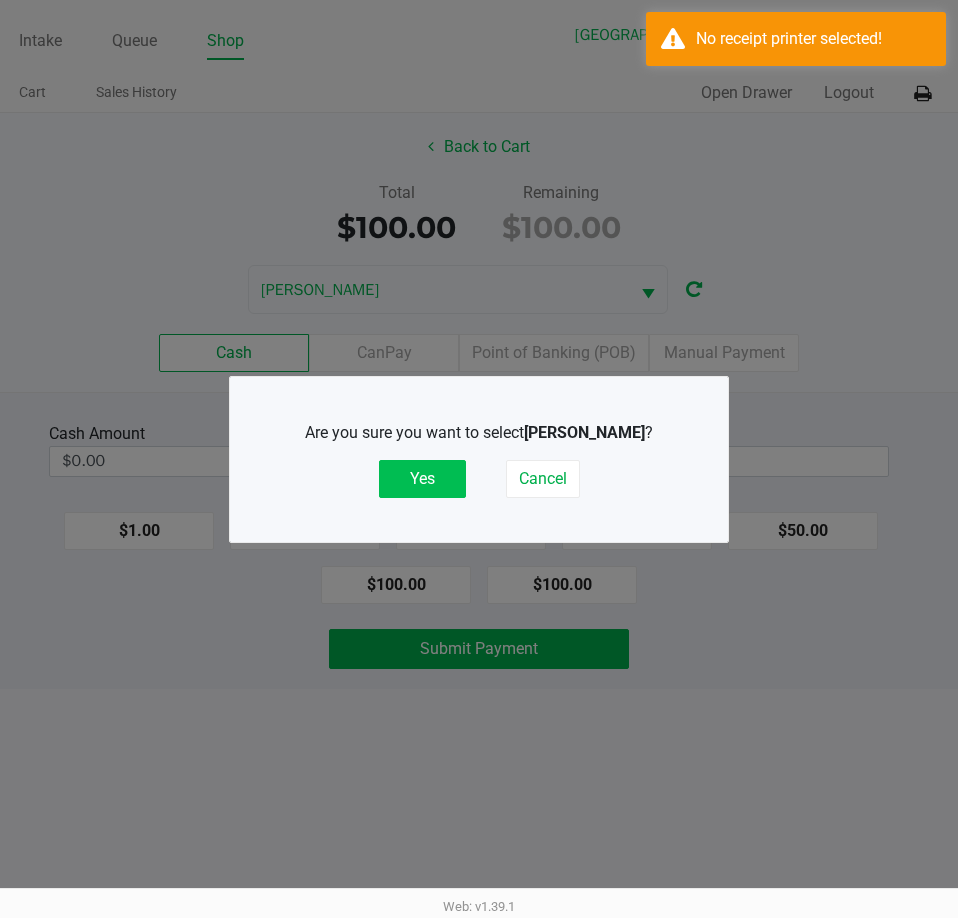 click on "Yes" 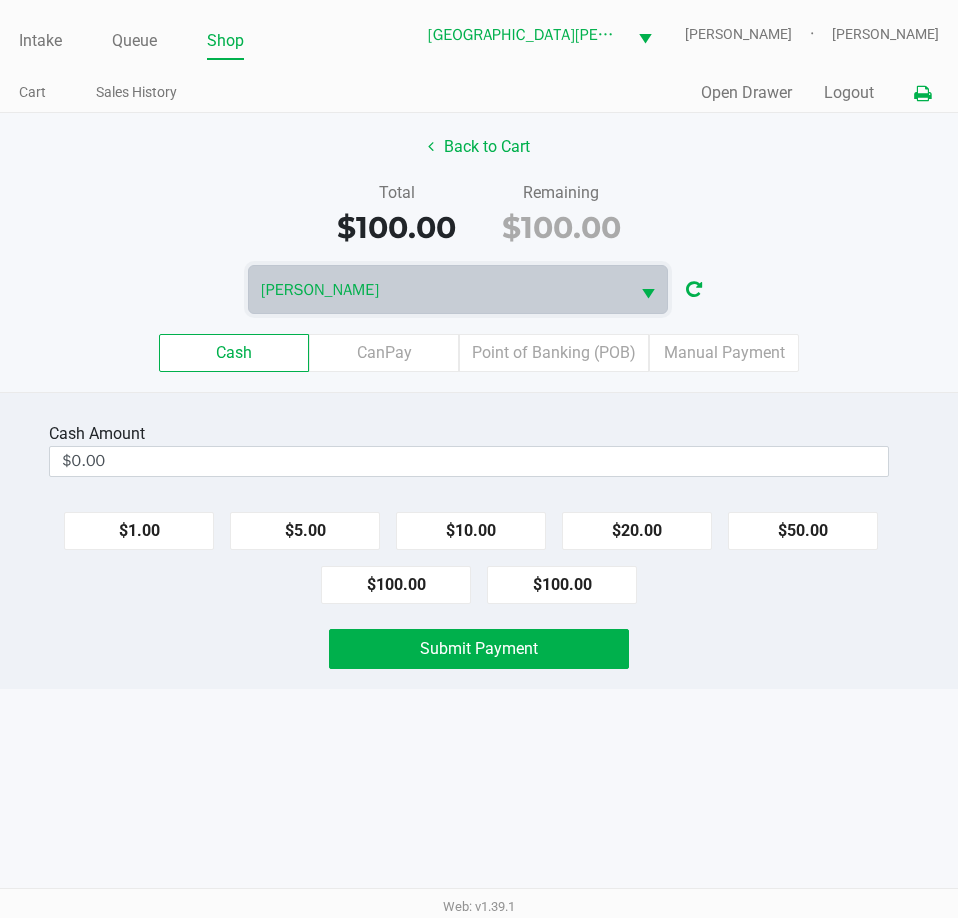 click 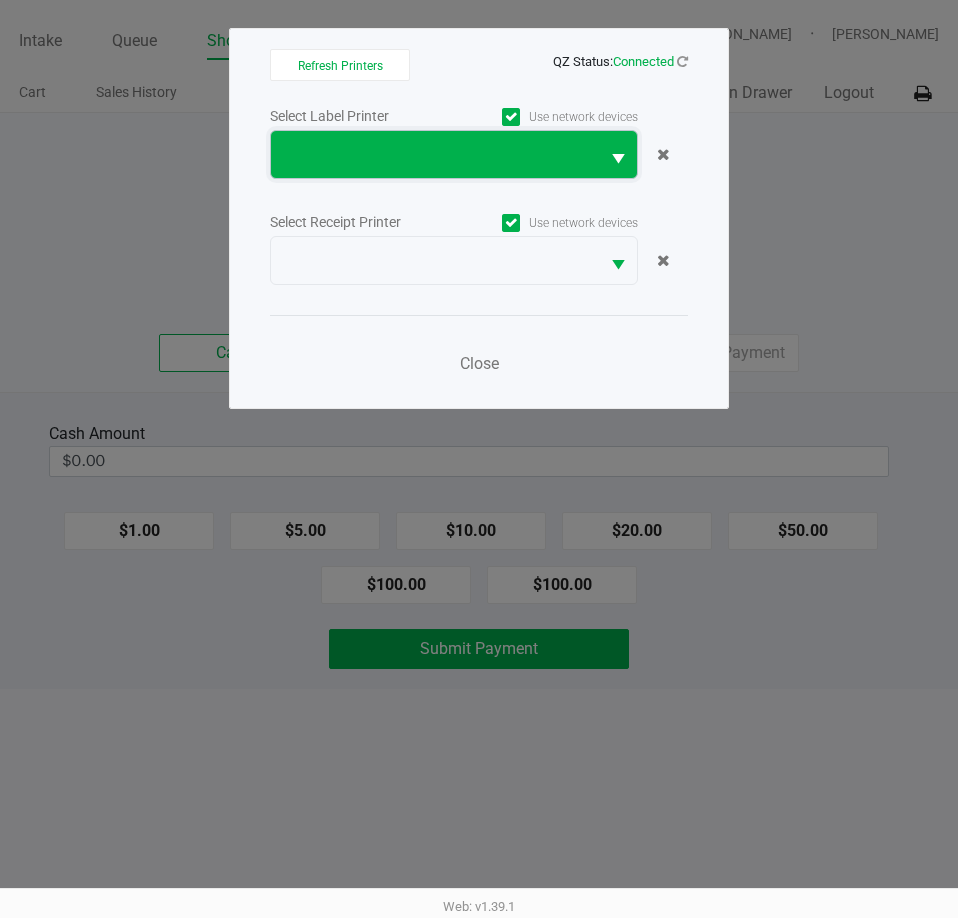 click at bounding box center [435, 155] 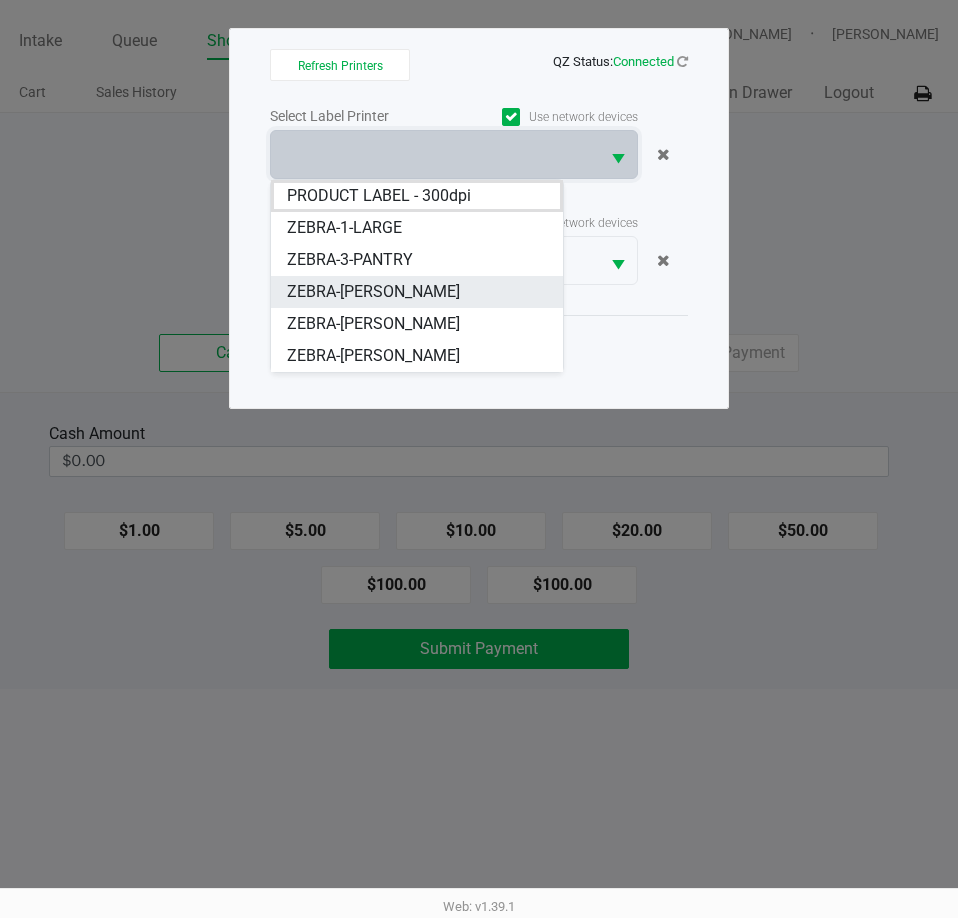 click on "ZEBRA-[PERSON_NAME]" at bounding box center (417, 292) 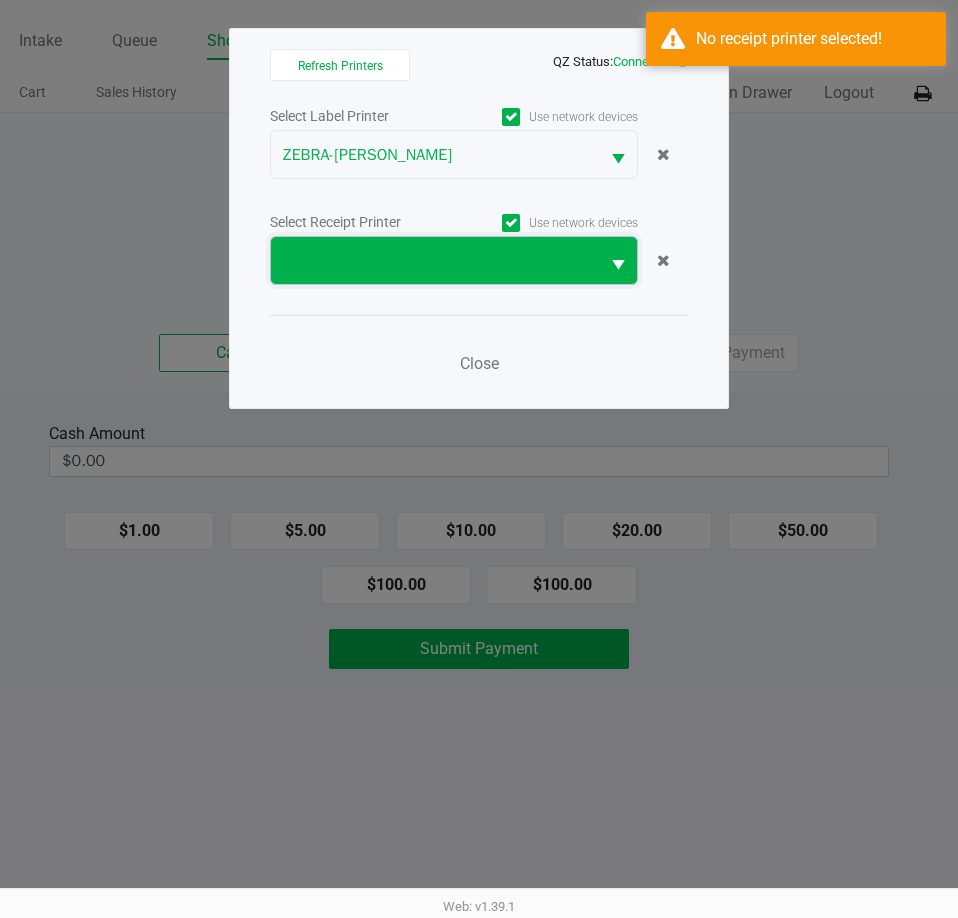 click at bounding box center (435, 260) 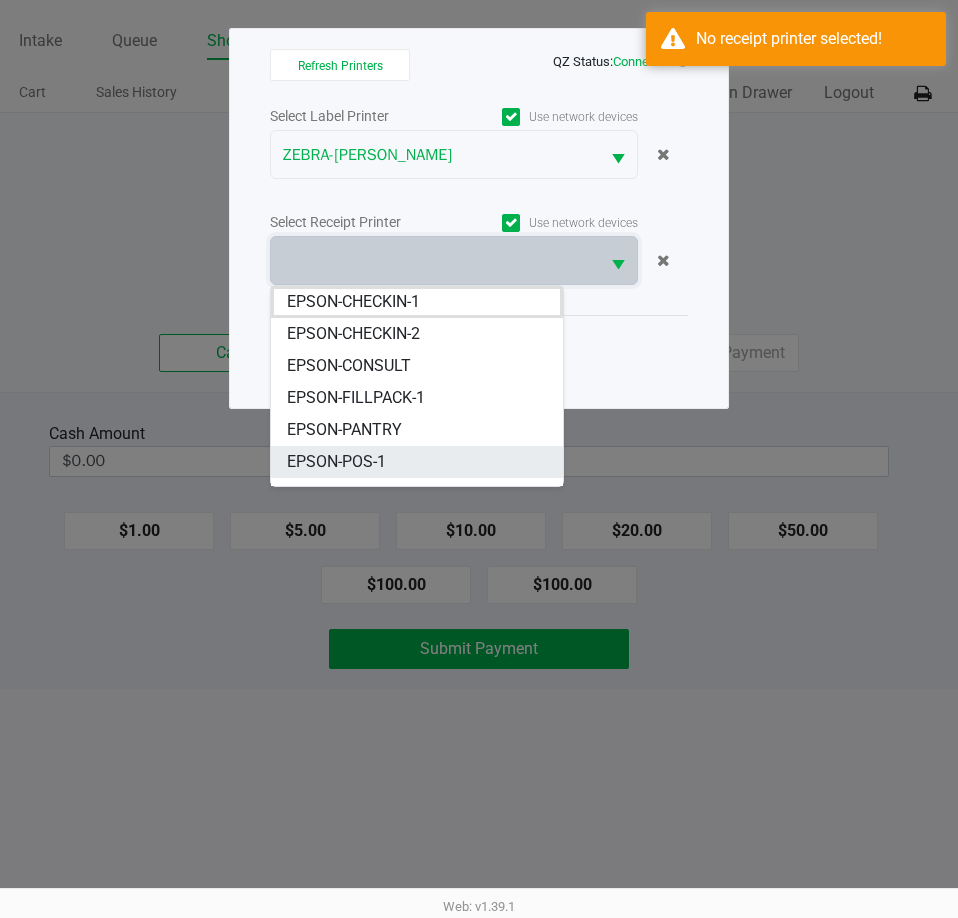 click on "EPSON-POS-1" at bounding box center (417, 462) 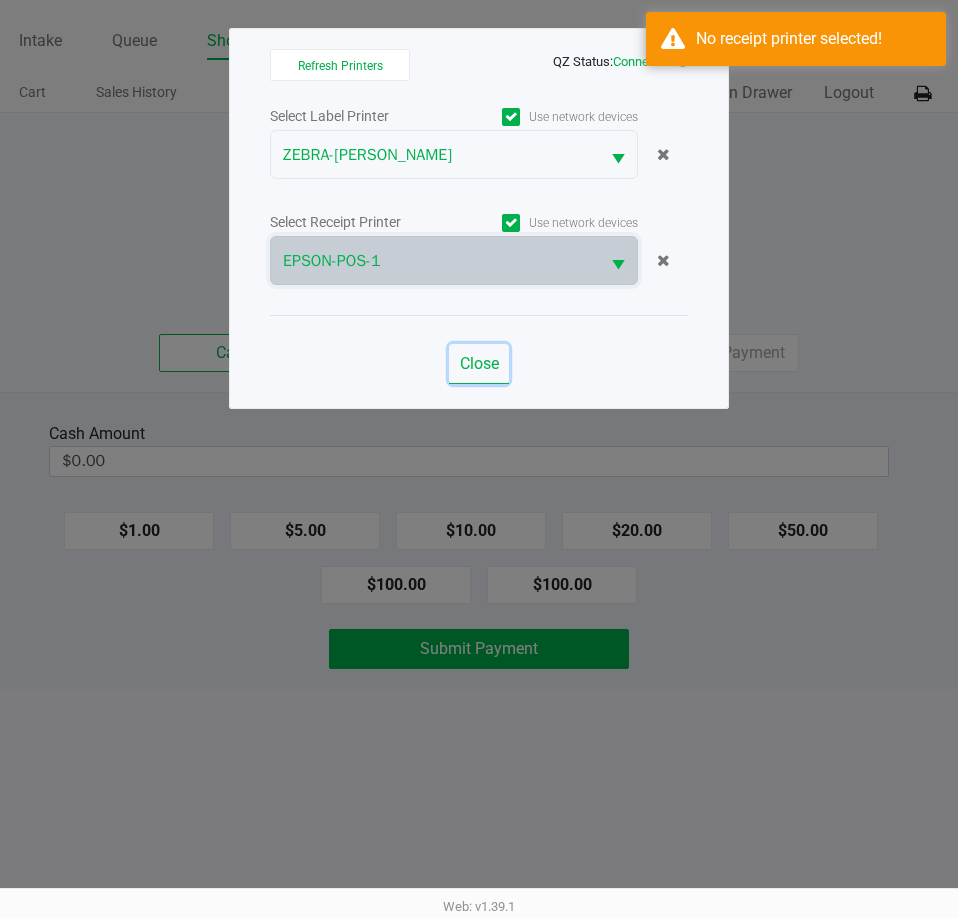click on "Close" 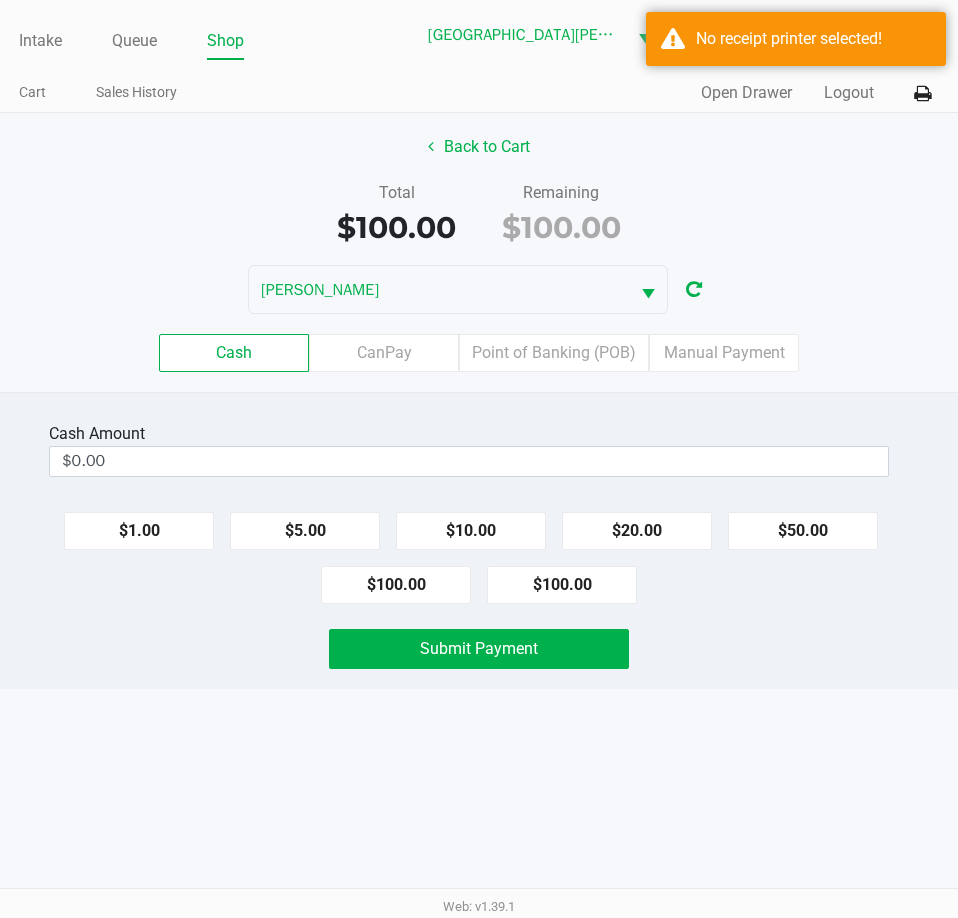 click on "Back to Cart   Total   $100.00   Remaining   $100.00  [PERSON_NAME]  Cash   CanPay   Point of Banking (POB)   Manual Payment" 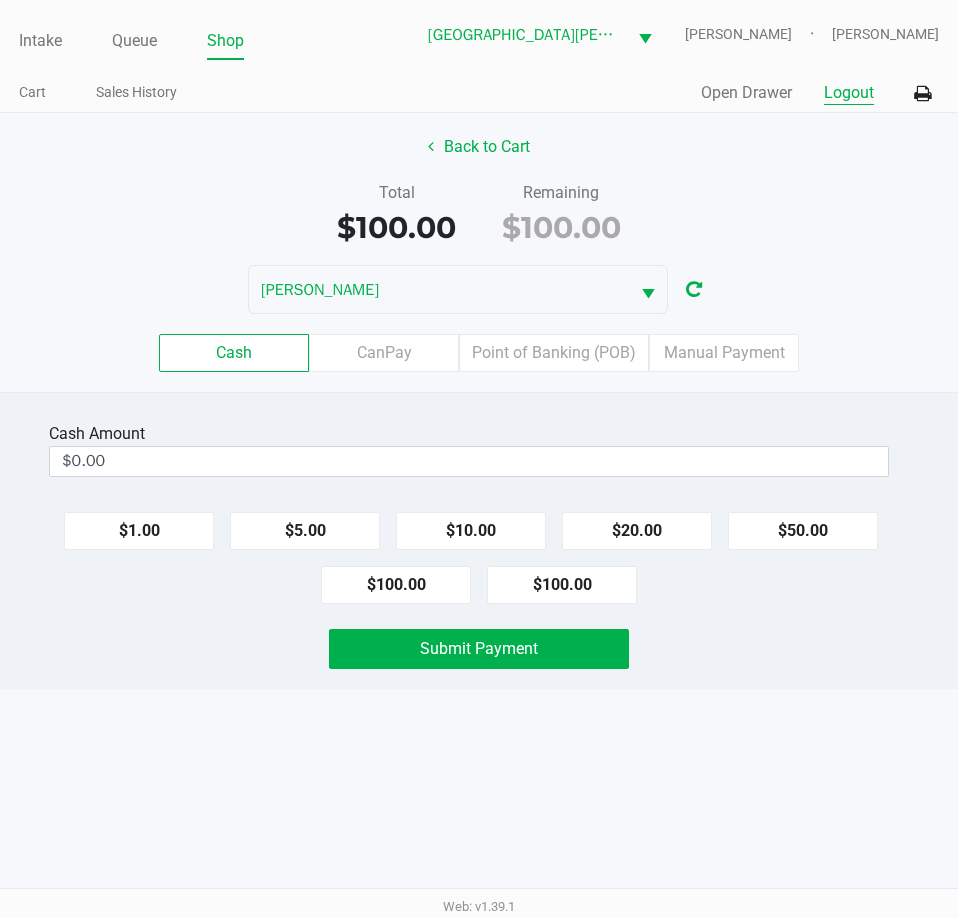click on "Logout" 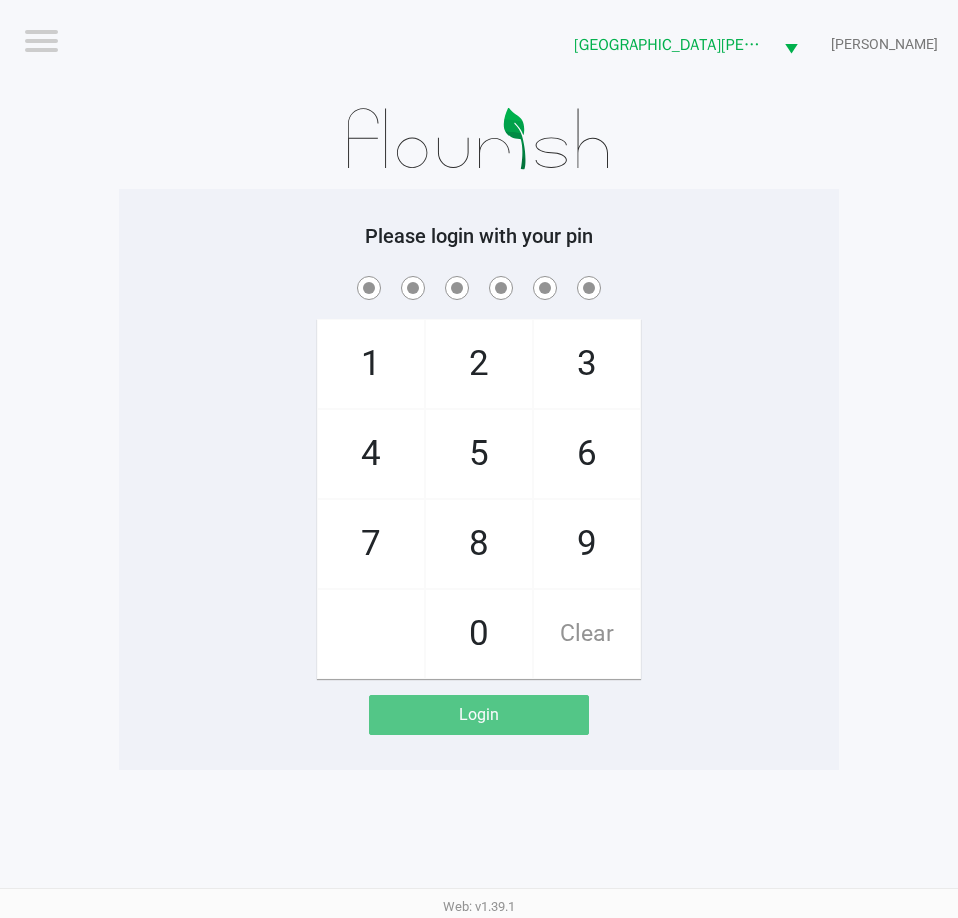 drag, startPoint x: 795, startPoint y: 402, endPoint x: 785, endPoint y: 403, distance: 10.049875 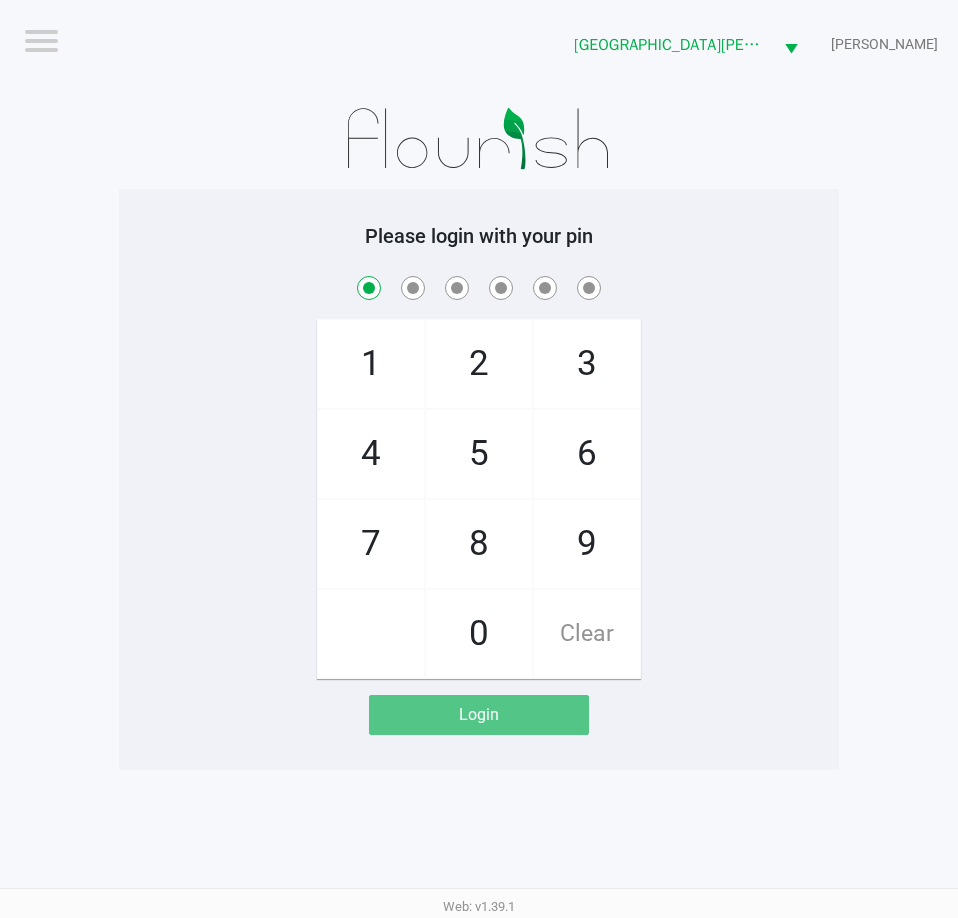 checkbox on "true" 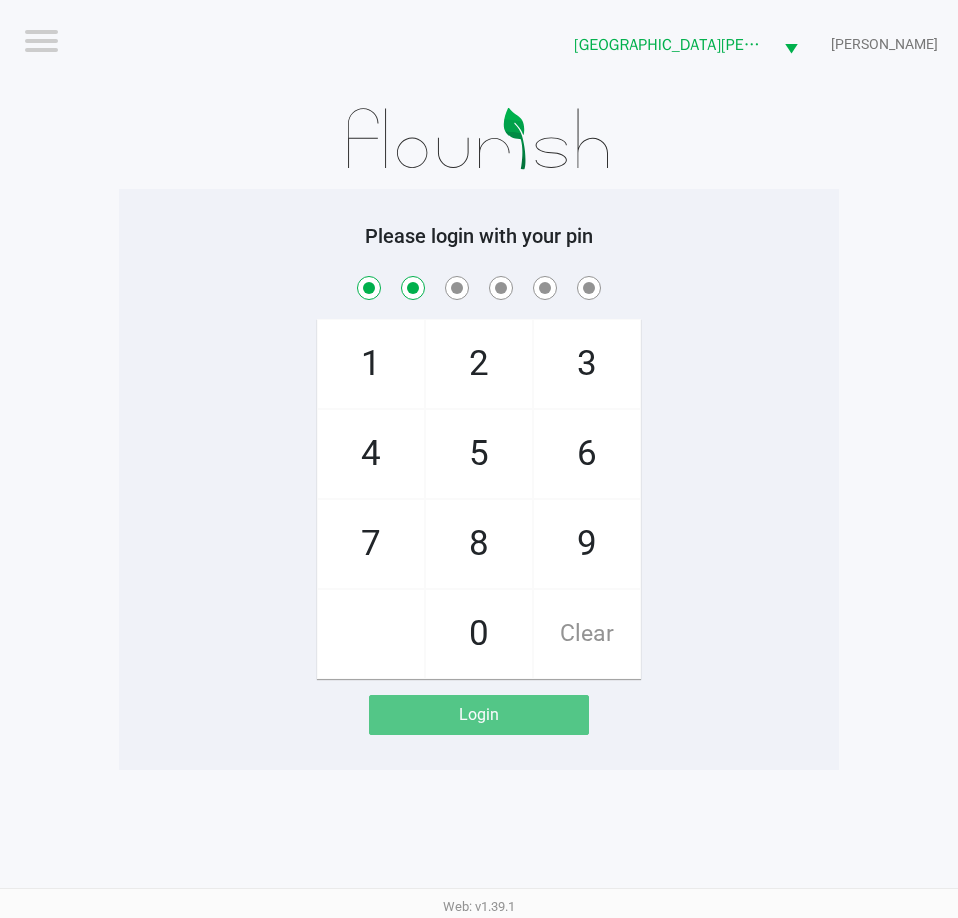 checkbox on "true" 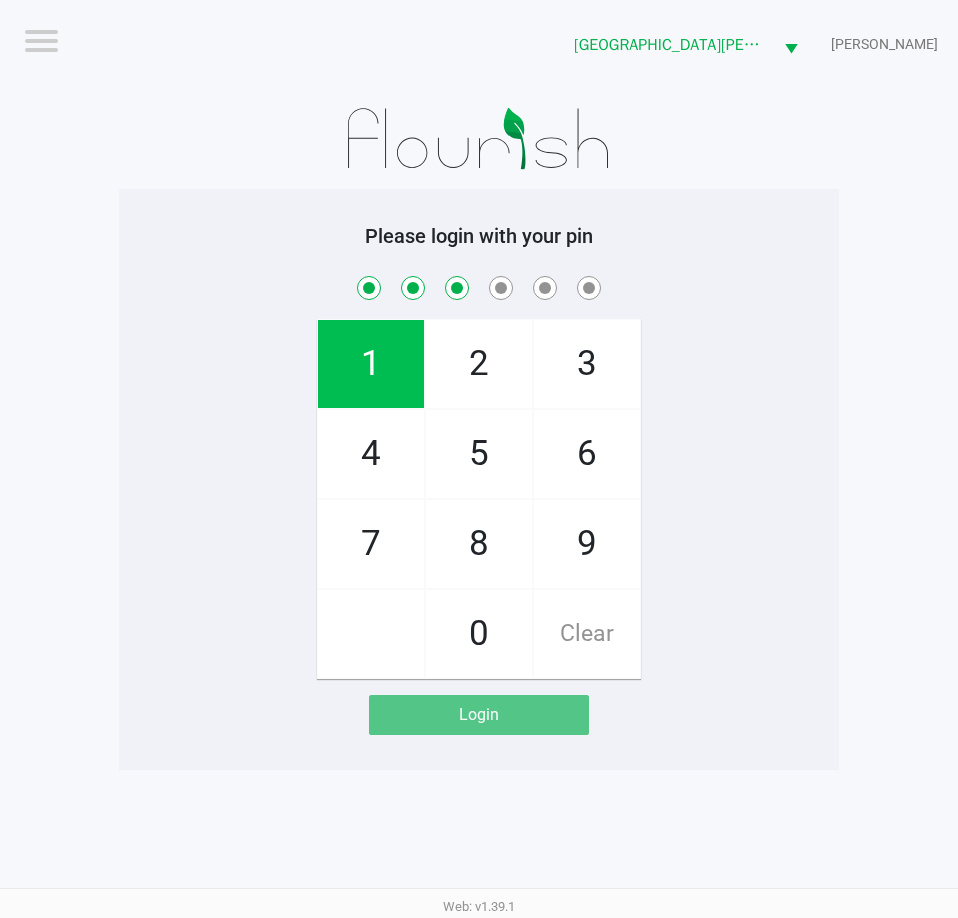 checkbox on "true" 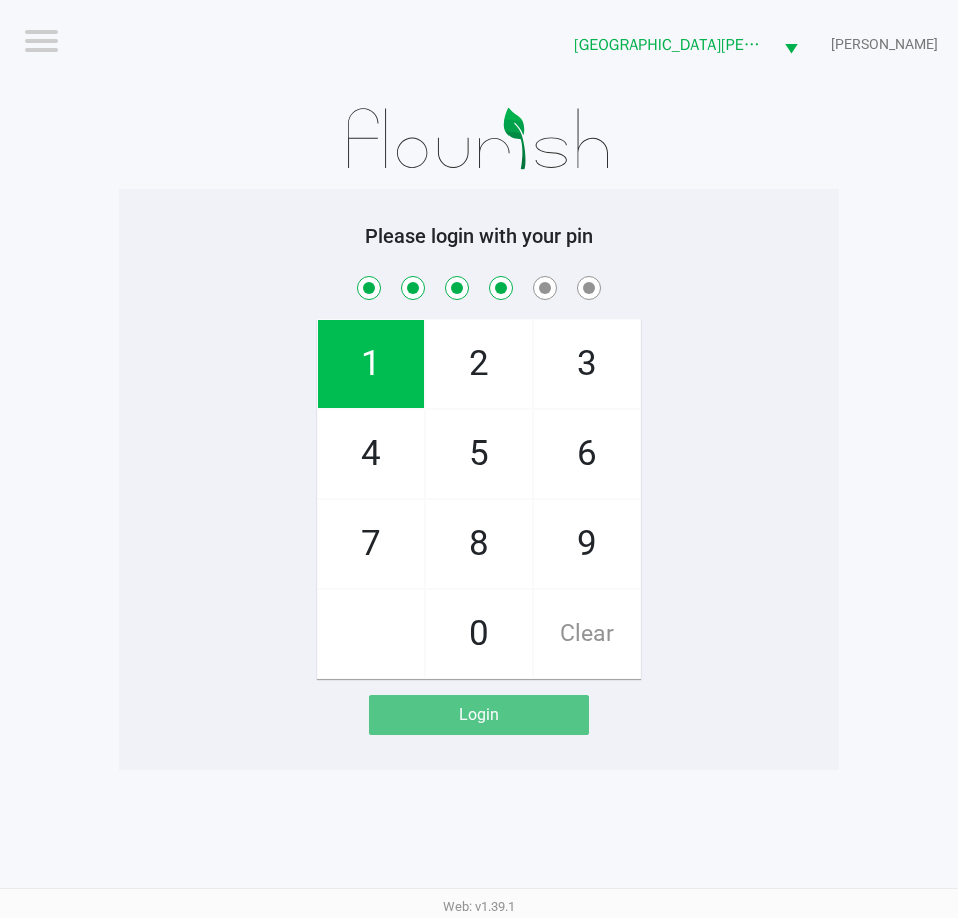 checkbox on "true" 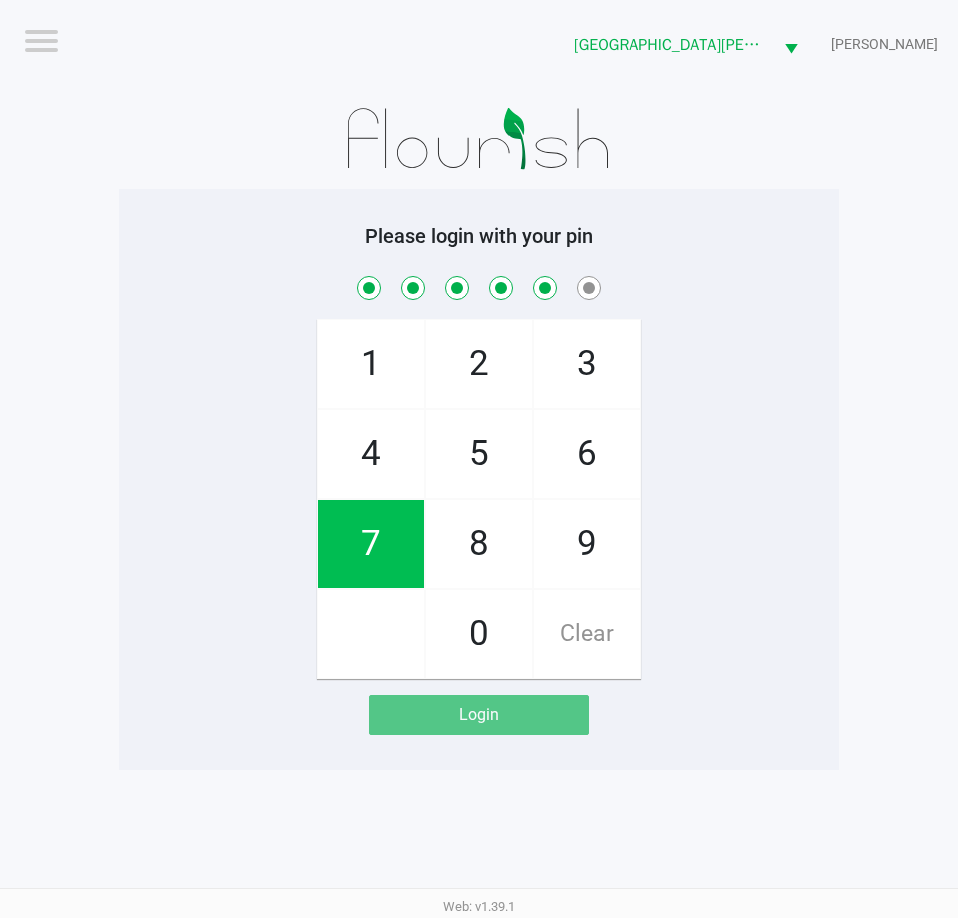 checkbox on "true" 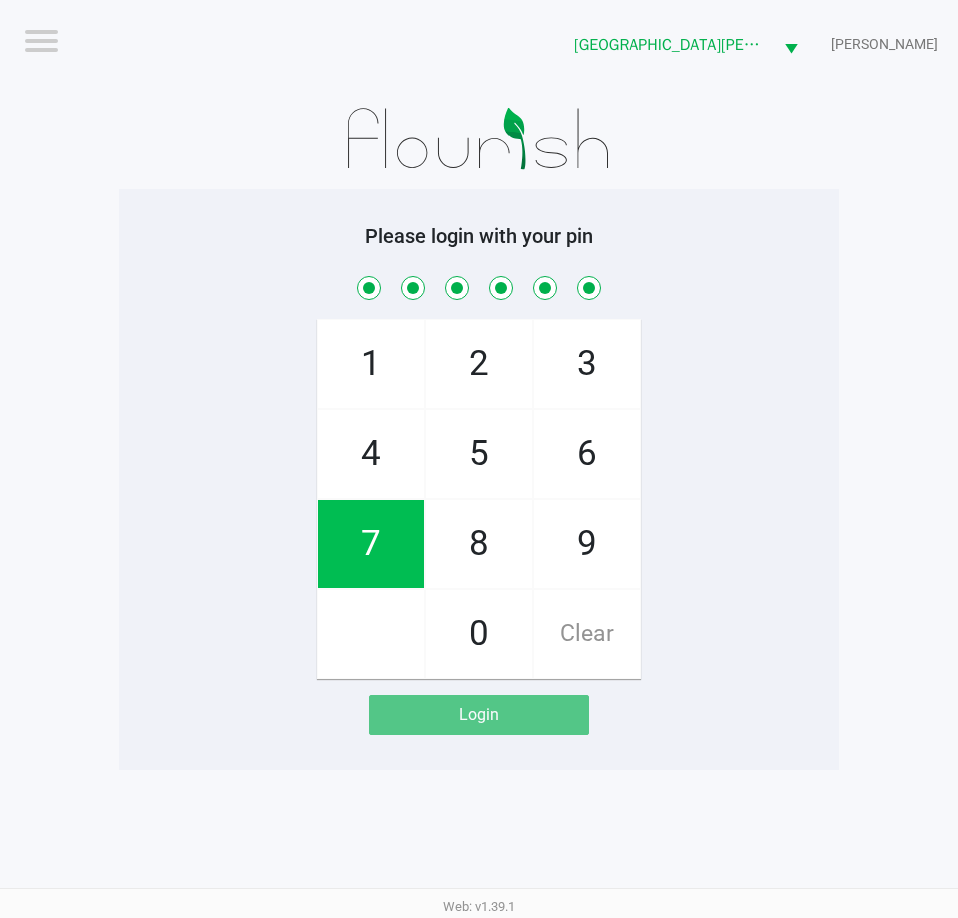 checkbox on "true" 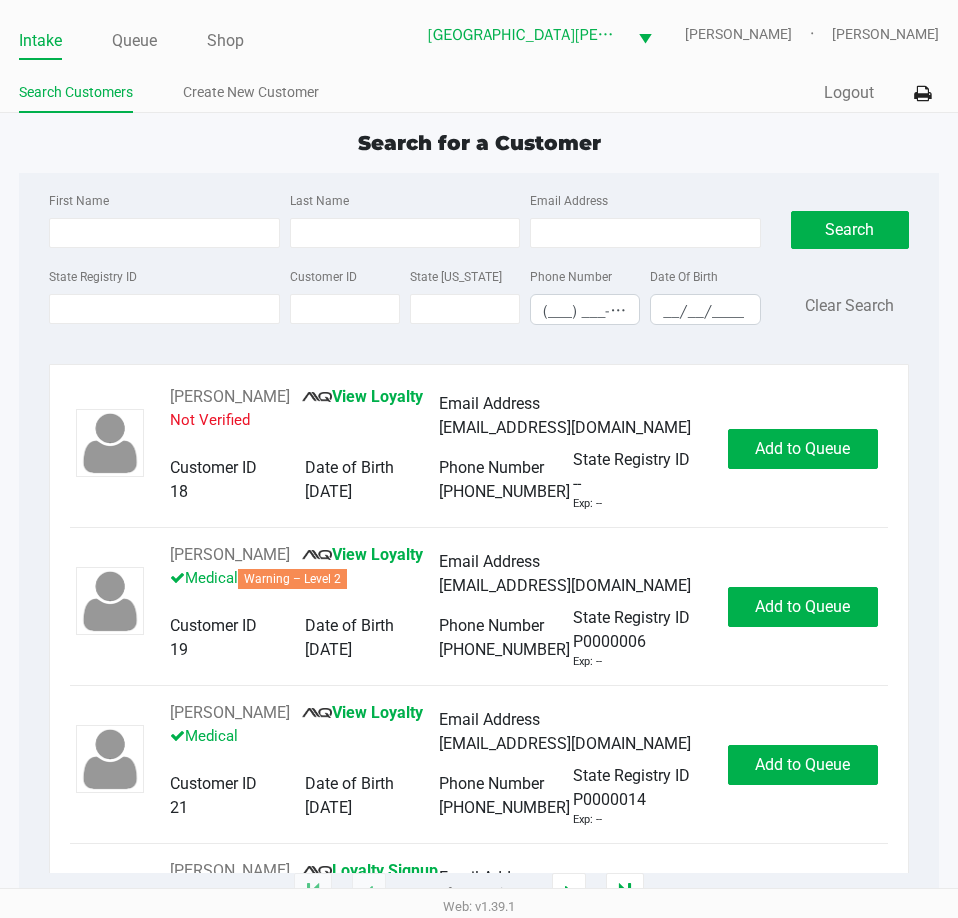 click on "Intake Queue Shop" 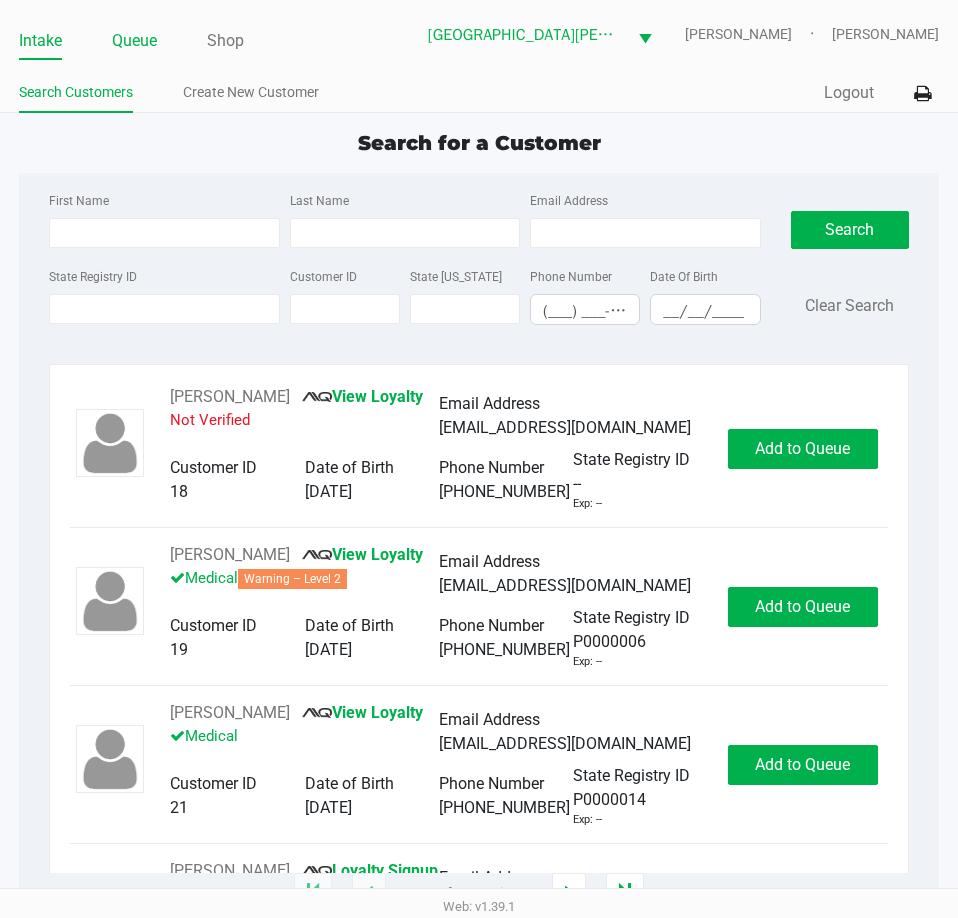click on "Queue" 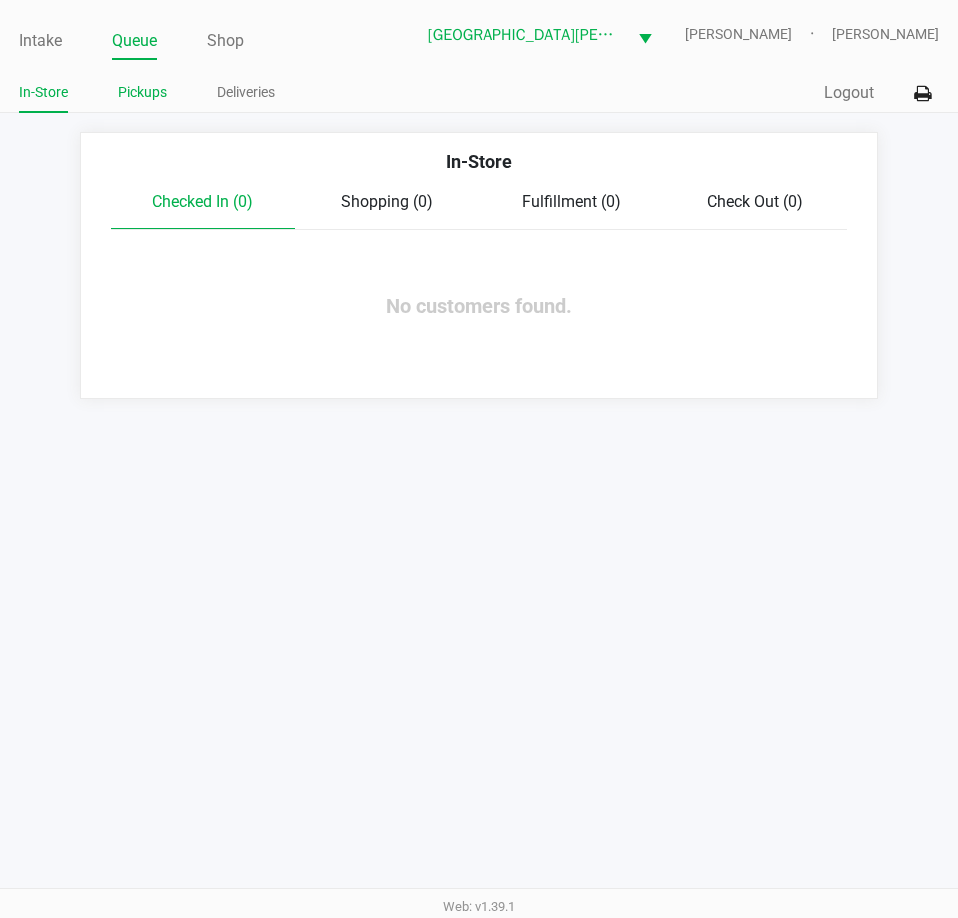 click on "Pickups" 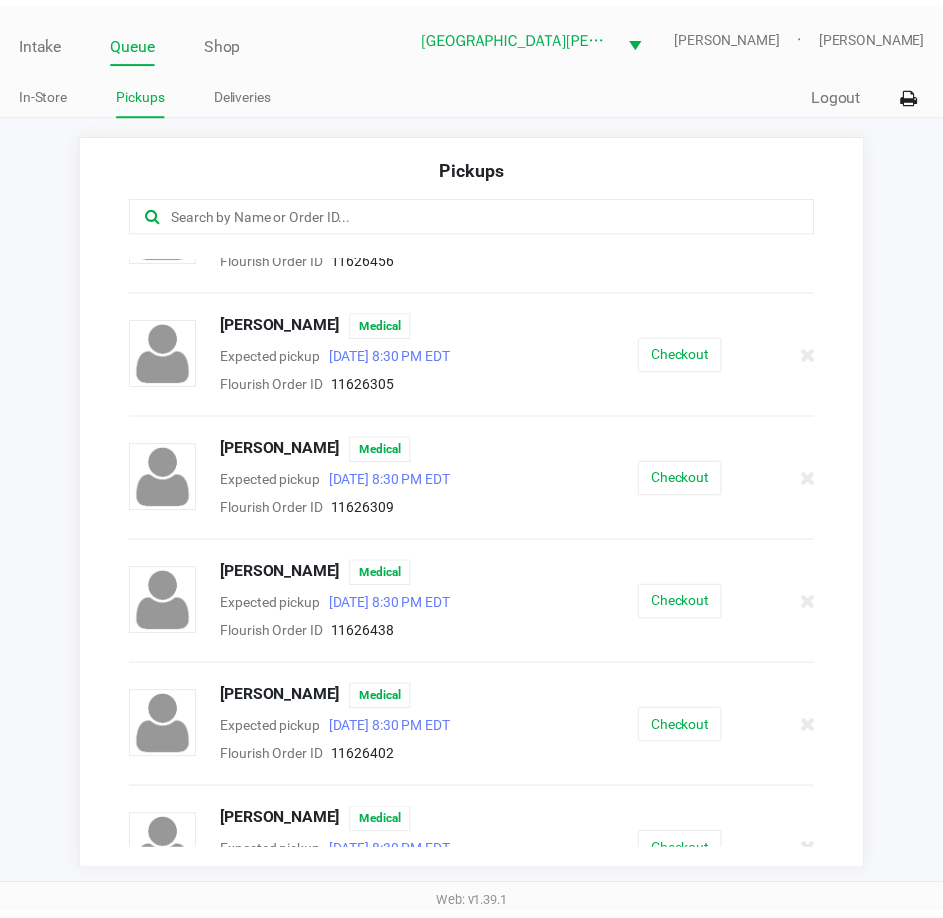 scroll, scrollTop: 987, scrollLeft: 0, axis: vertical 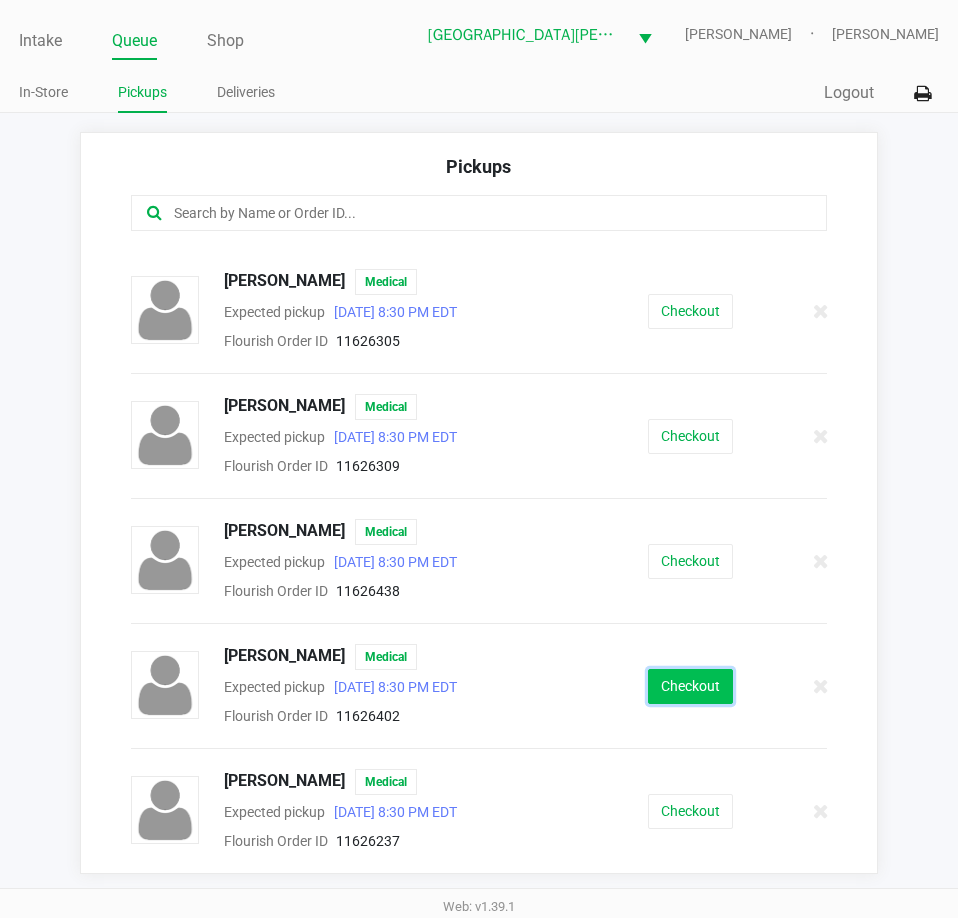 click on "Checkout" 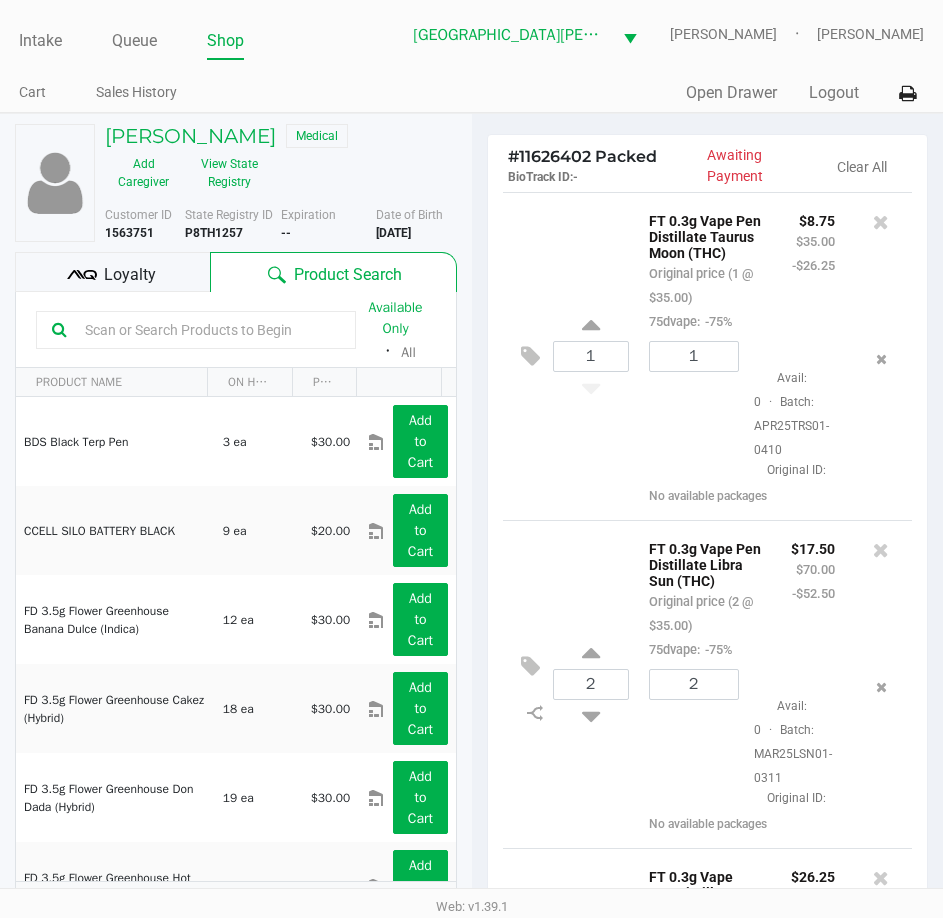 click on "Loyalty" 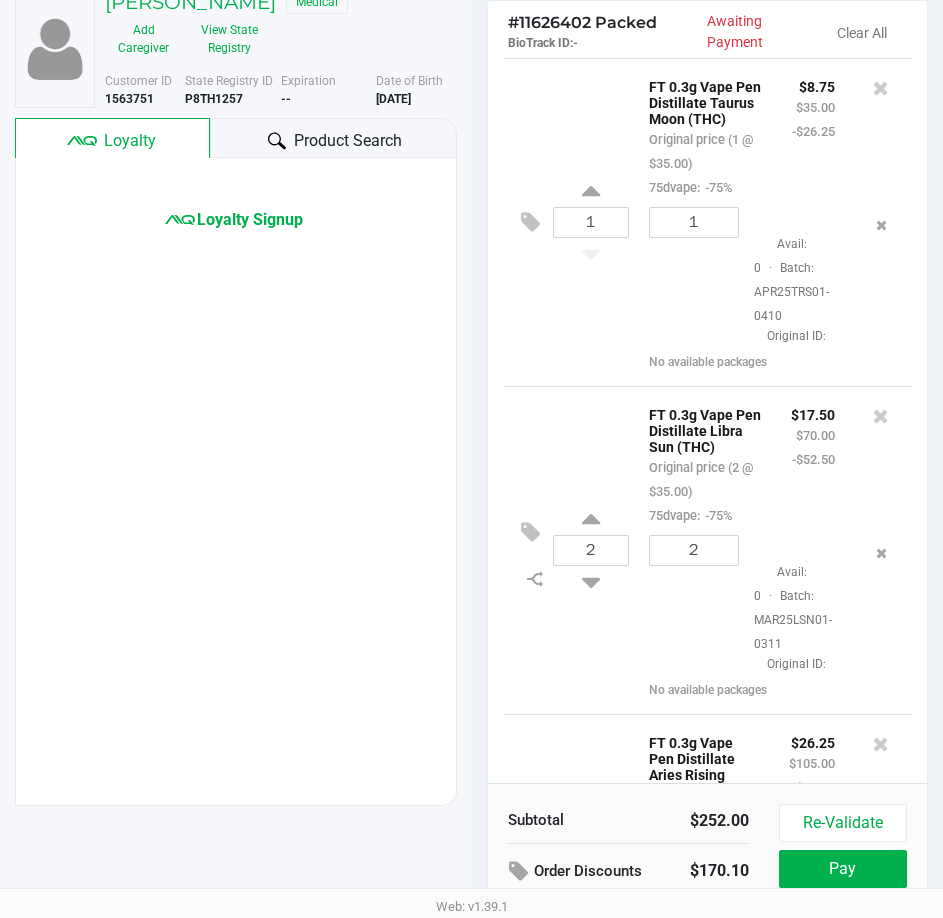 scroll, scrollTop: 265, scrollLeft: 0, axis: vertical 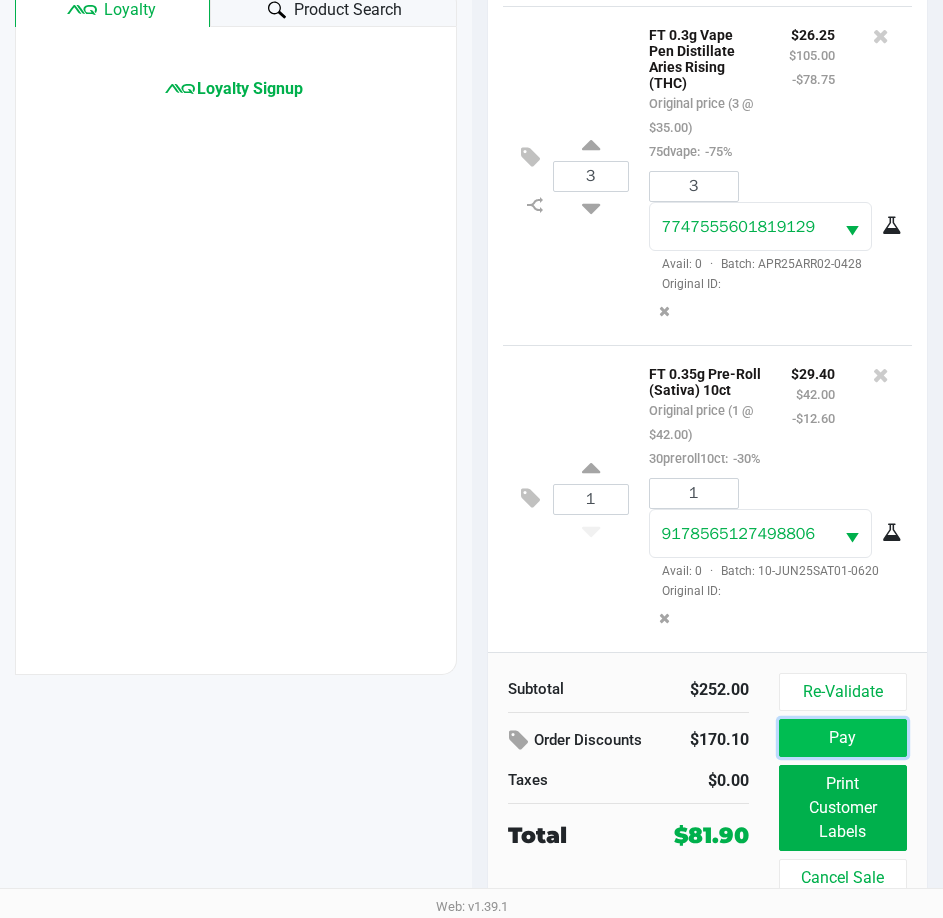 click on "Pay" 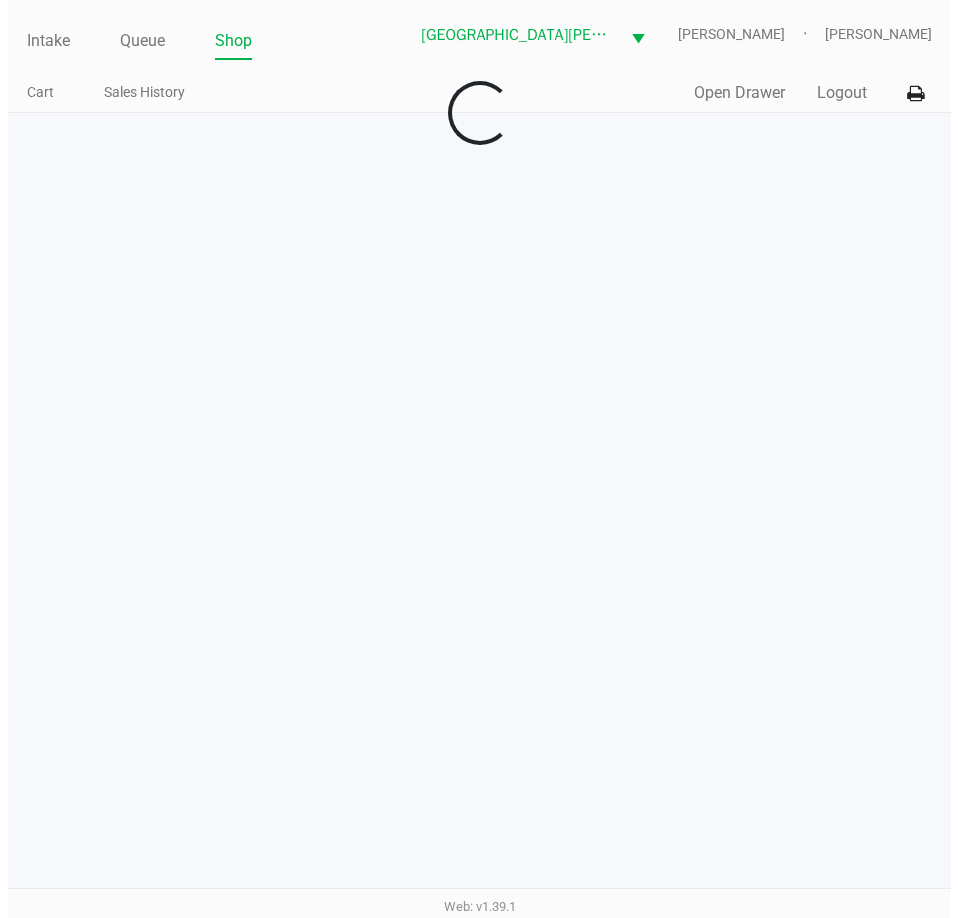 scroll, scrollTop: 0, scrollLeft: 0, axis: both 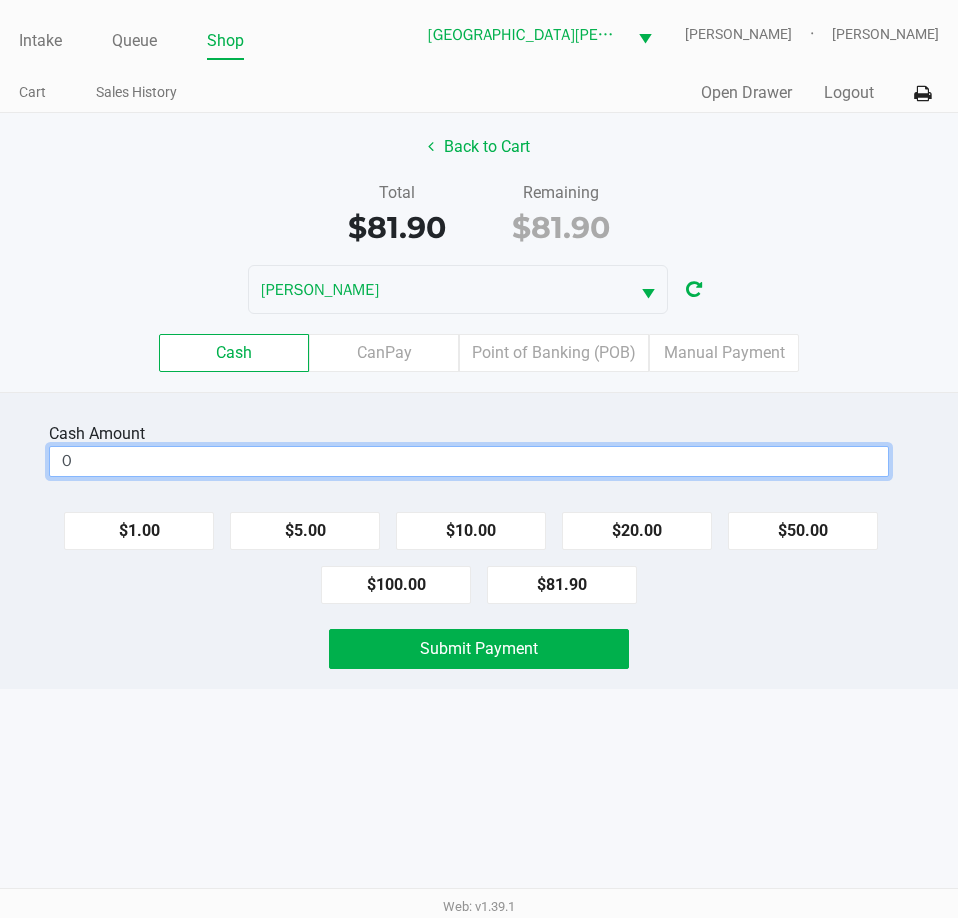 click on "0" at bounding box center (469, 461) 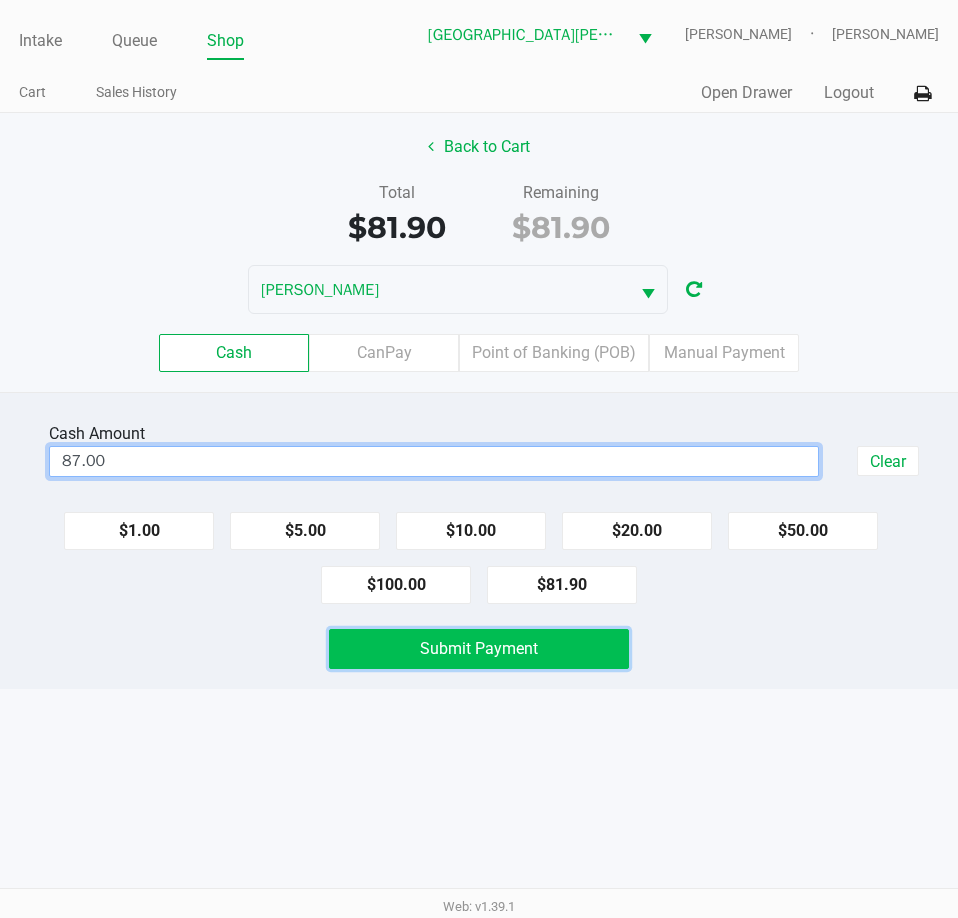 type on "$87.00" 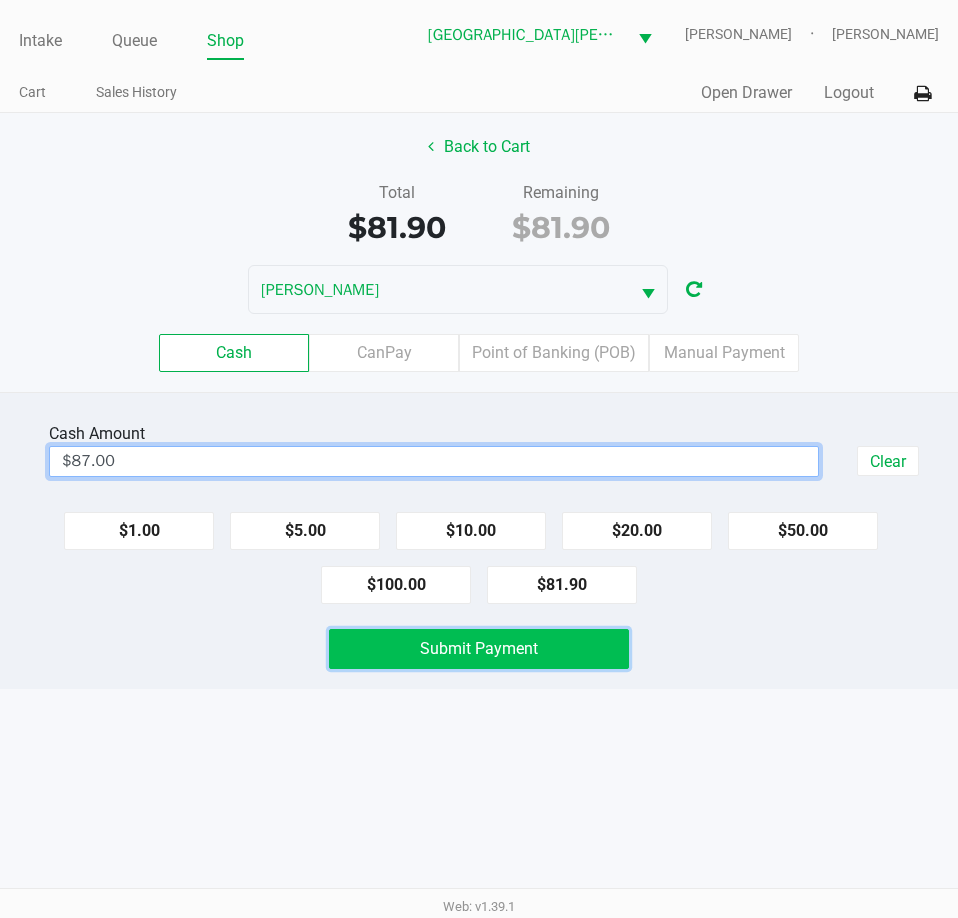 click on "Submit Payment" 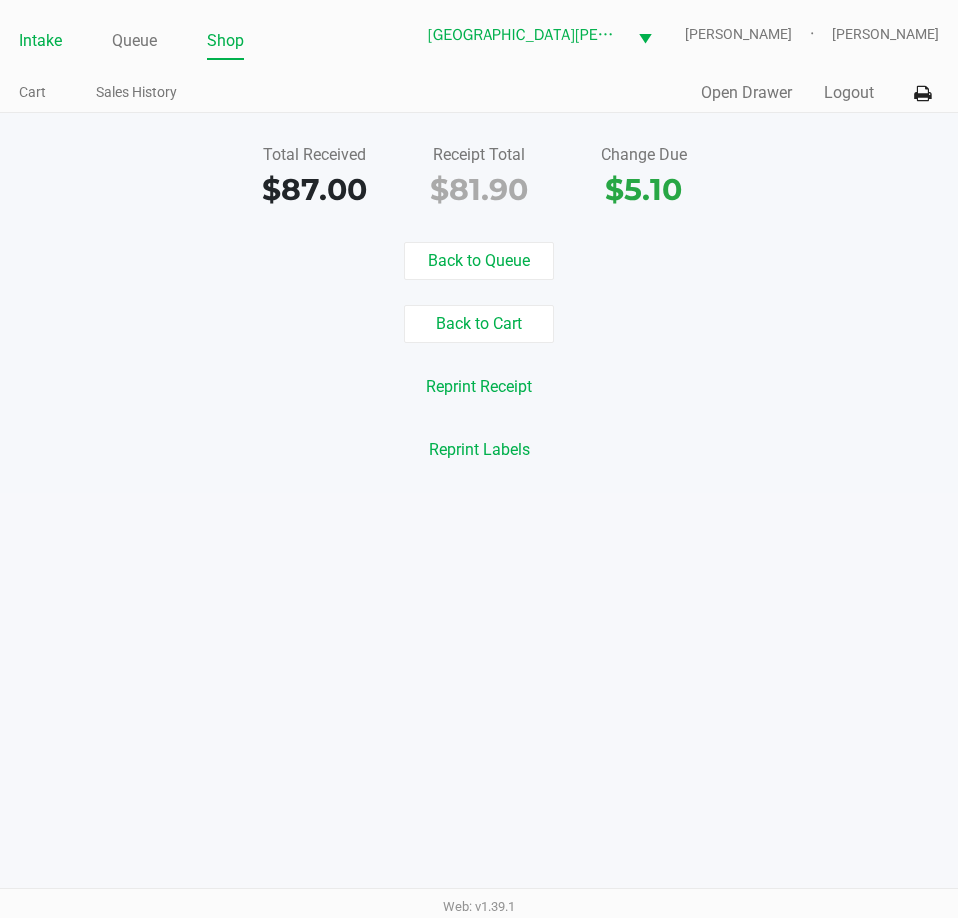 click on "Intake" 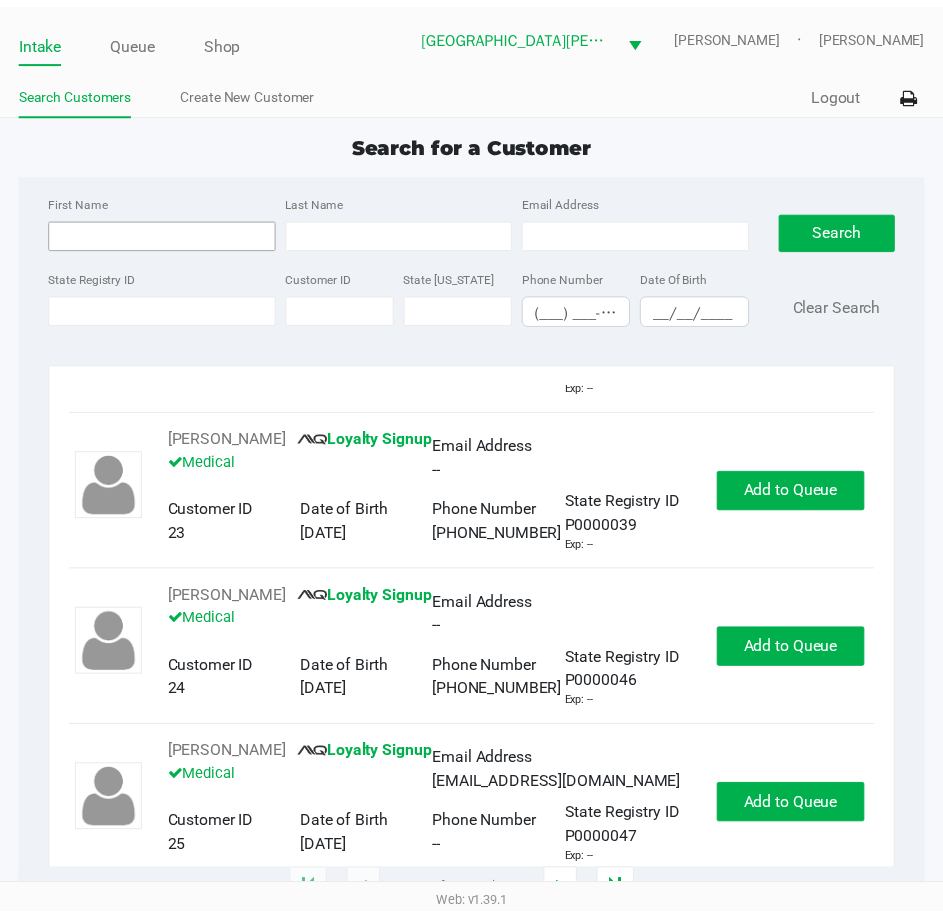 scroll, scrollTop: 500, scrollLeft: 0, axis: vertical 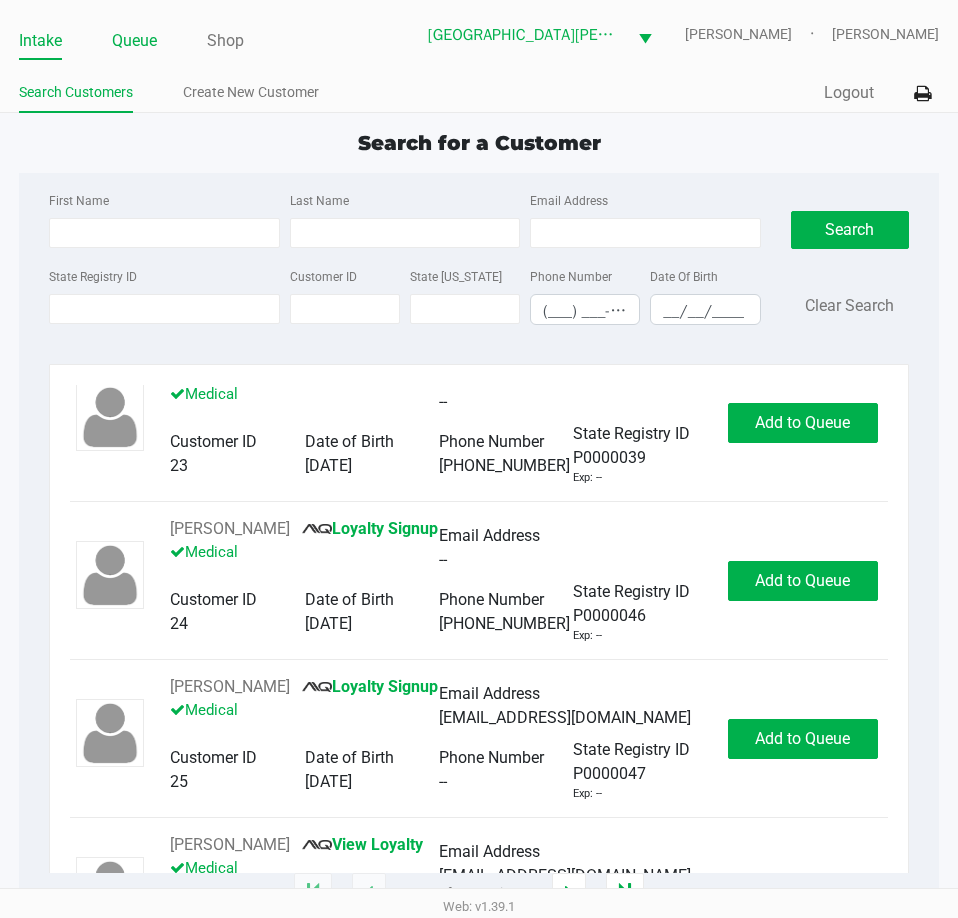 click on "Queue" 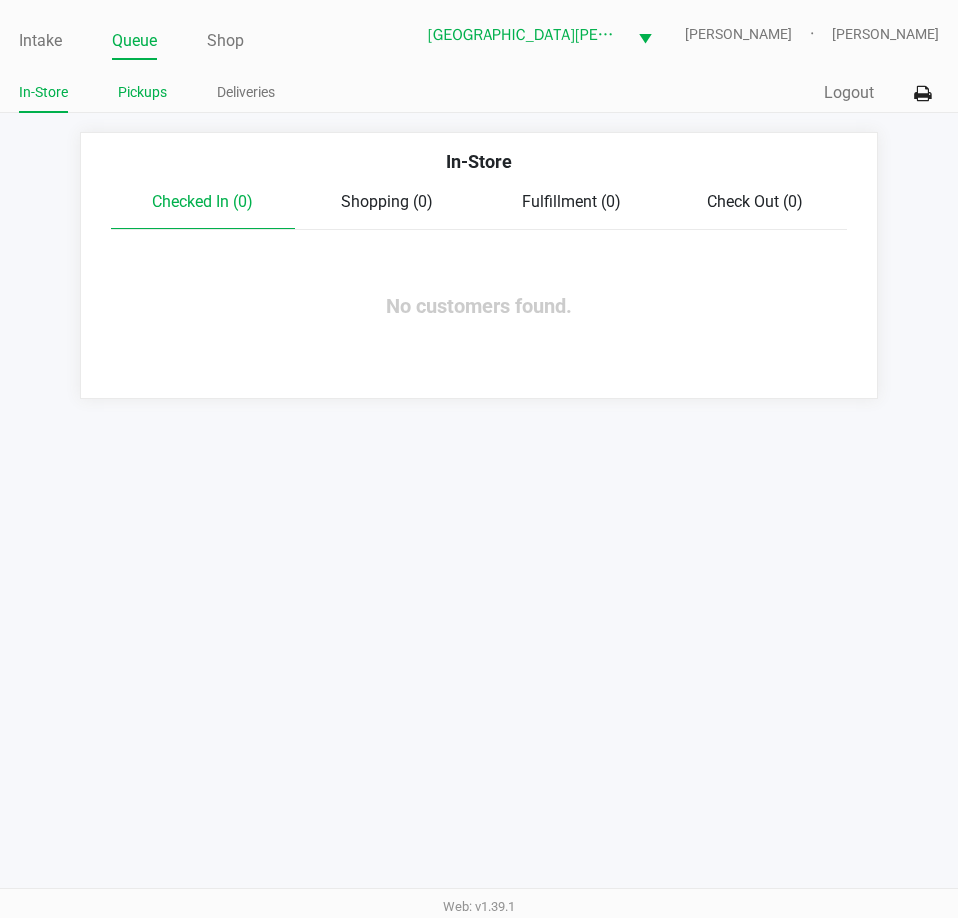click on "Pickups" 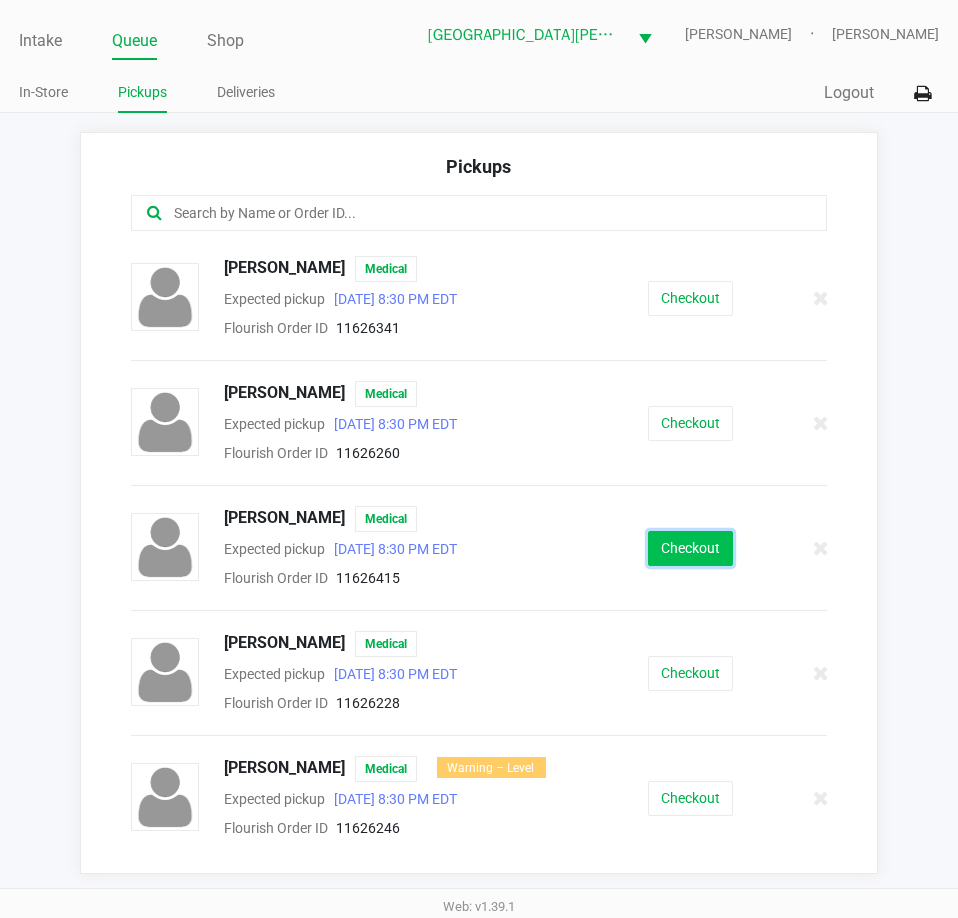 click on "Checkout" 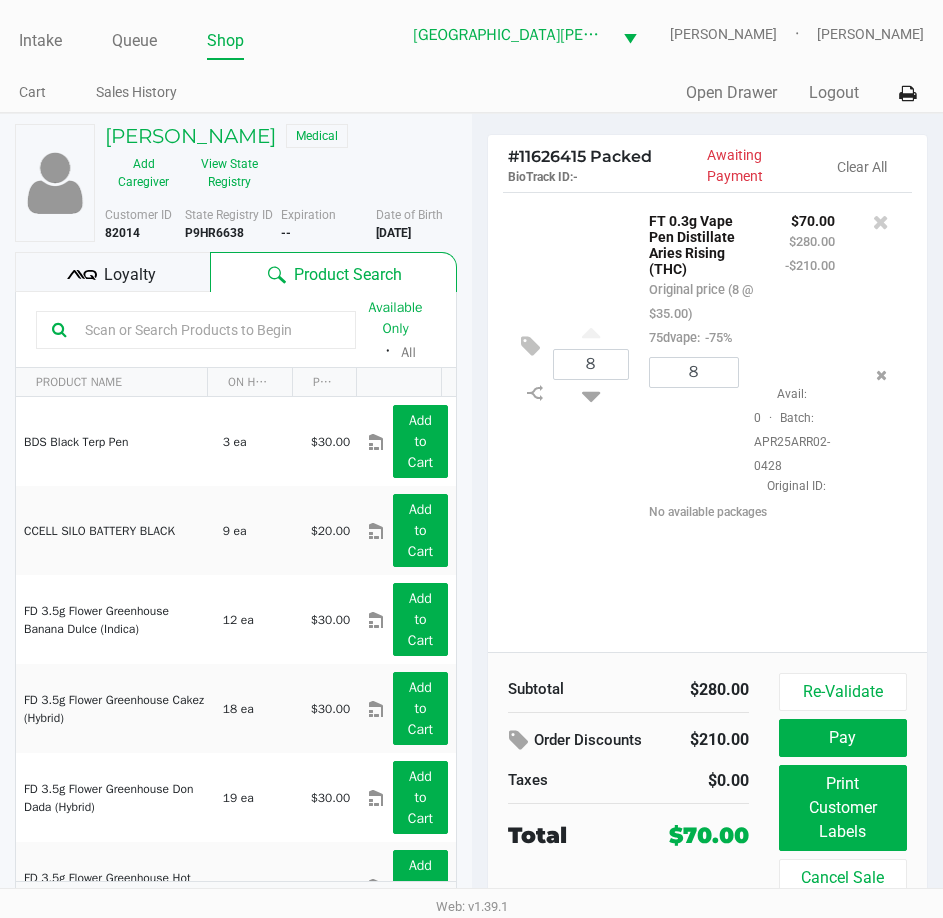 click on "Loyalty" 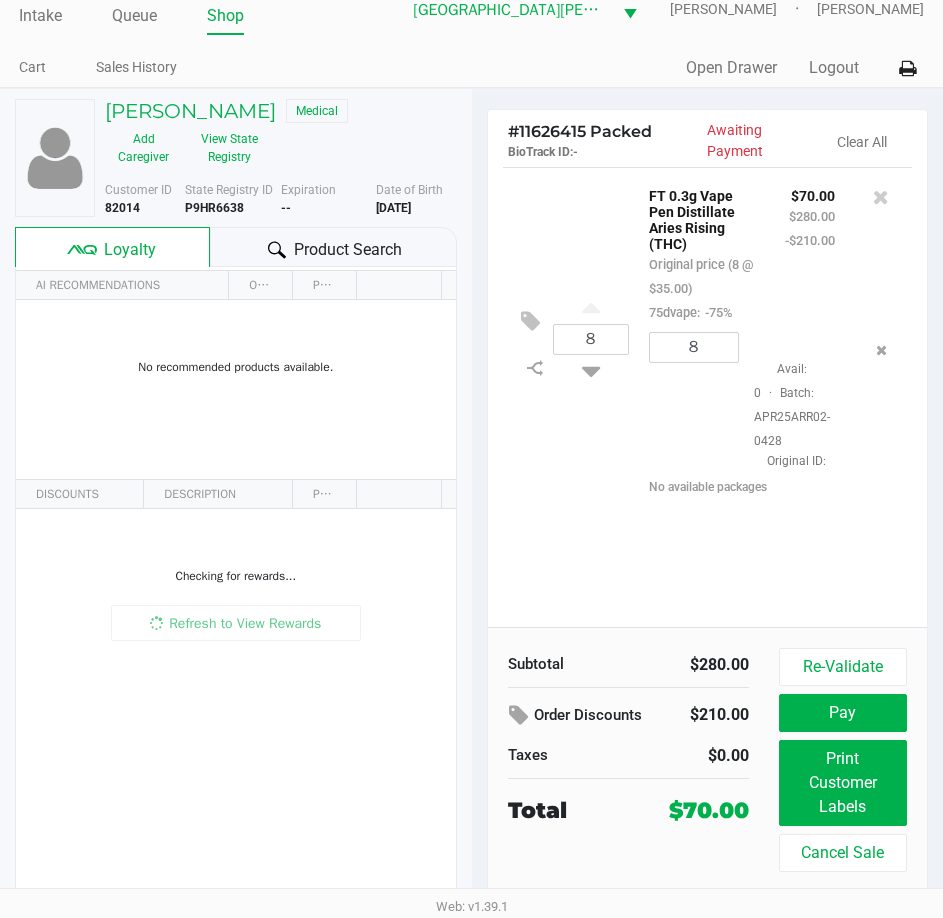 scroll, scrollTop: 32, scrollLeft: 0, axis: vertical 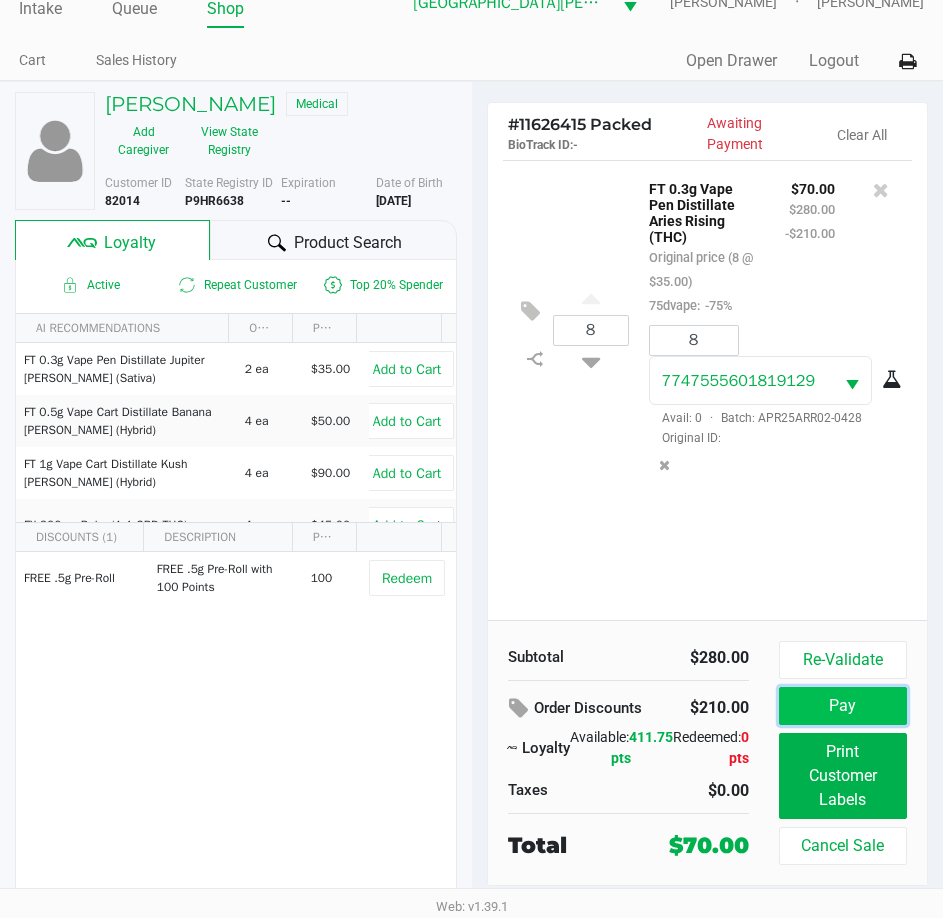 click on "Pay" 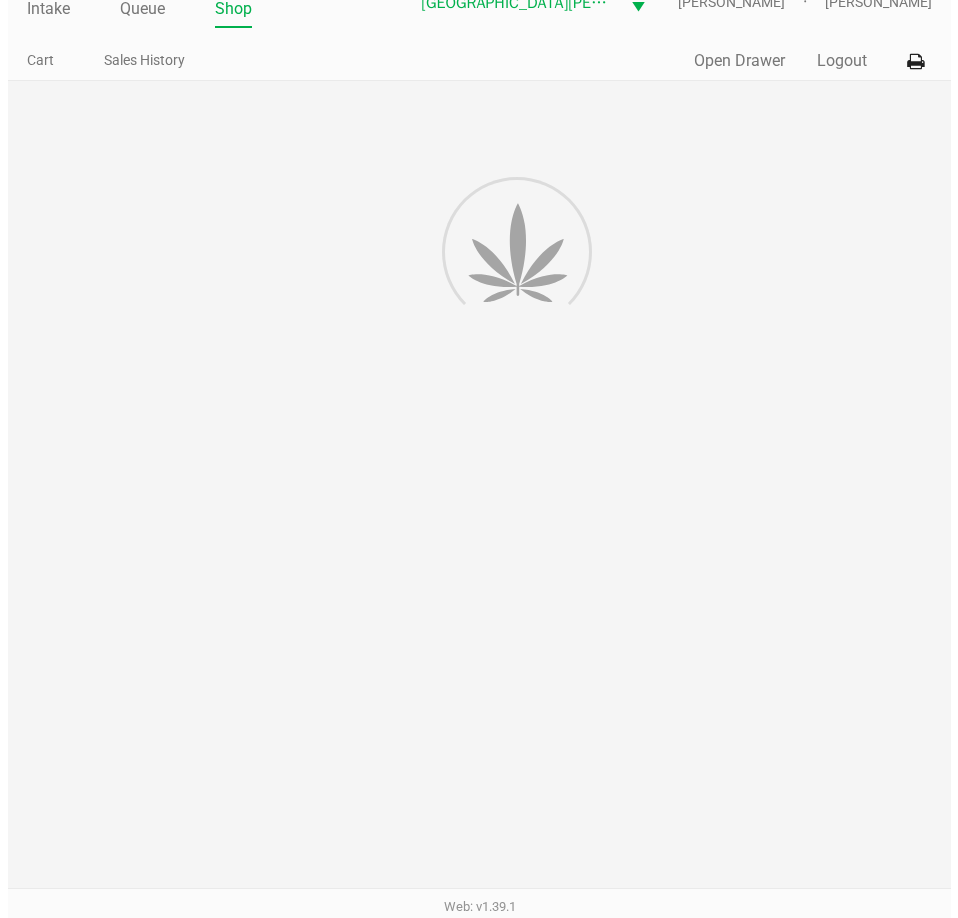 scroll, scrollTop: 0, scrollLeft: 0, axis: both 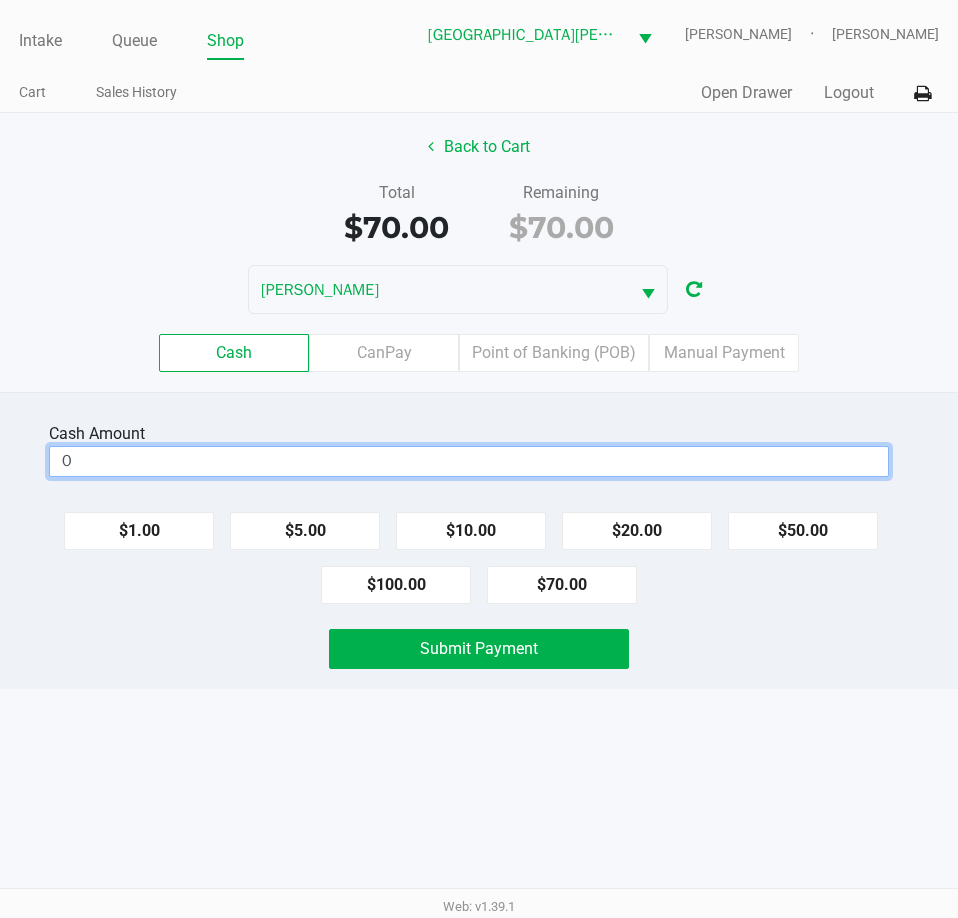 click on "0" at bounding box center (469, 461) 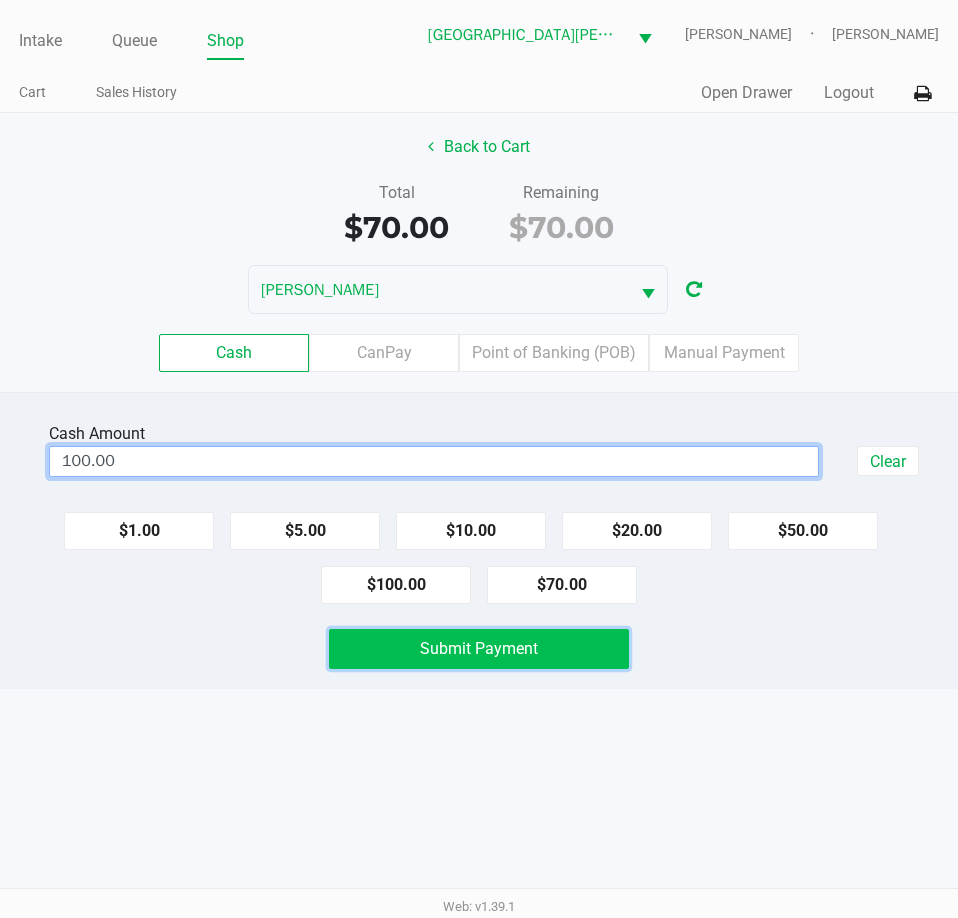 type on "$100.00" 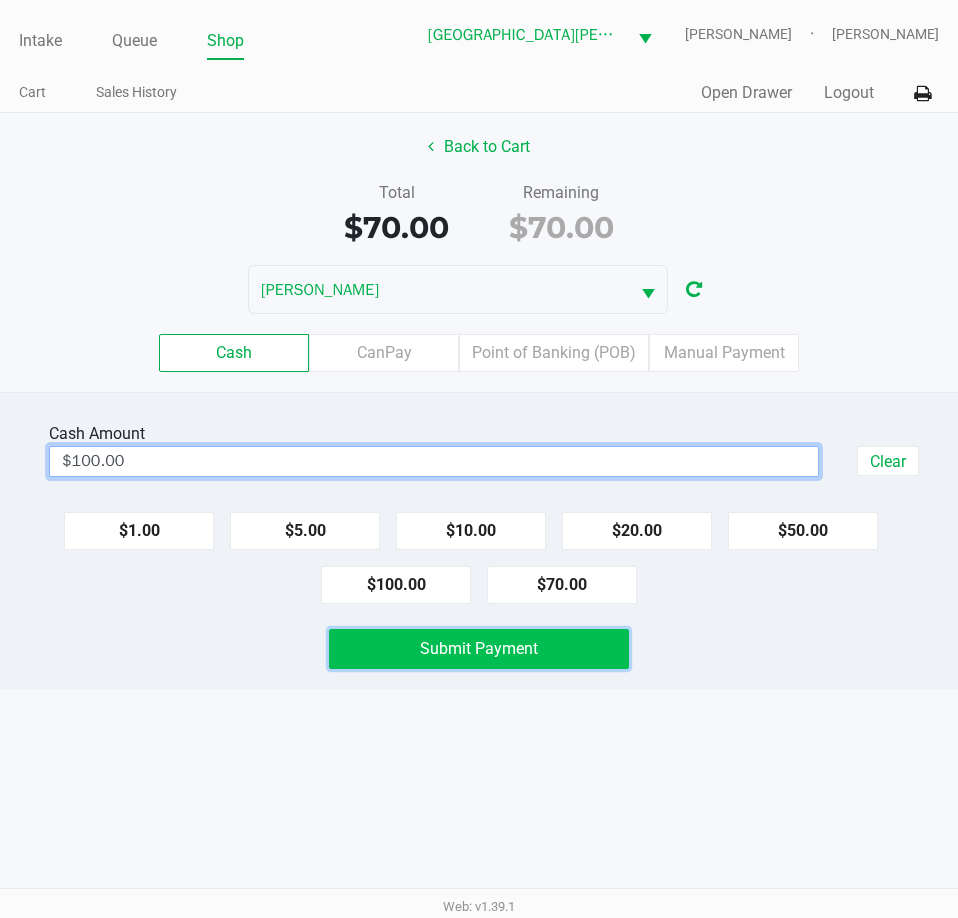 click on "Submit Payment" 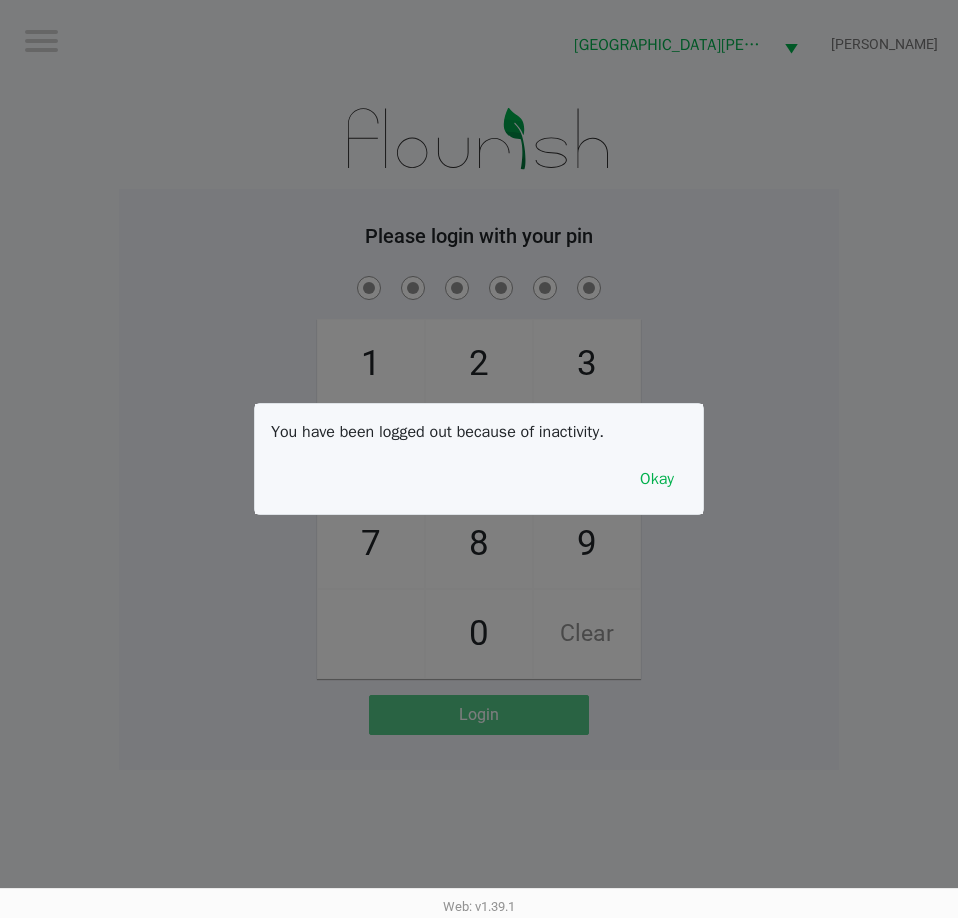 drag, startPoint x: 122, startPoint y: 105, endPoint x: 162, endPoint y: 90, distance: 42.72002 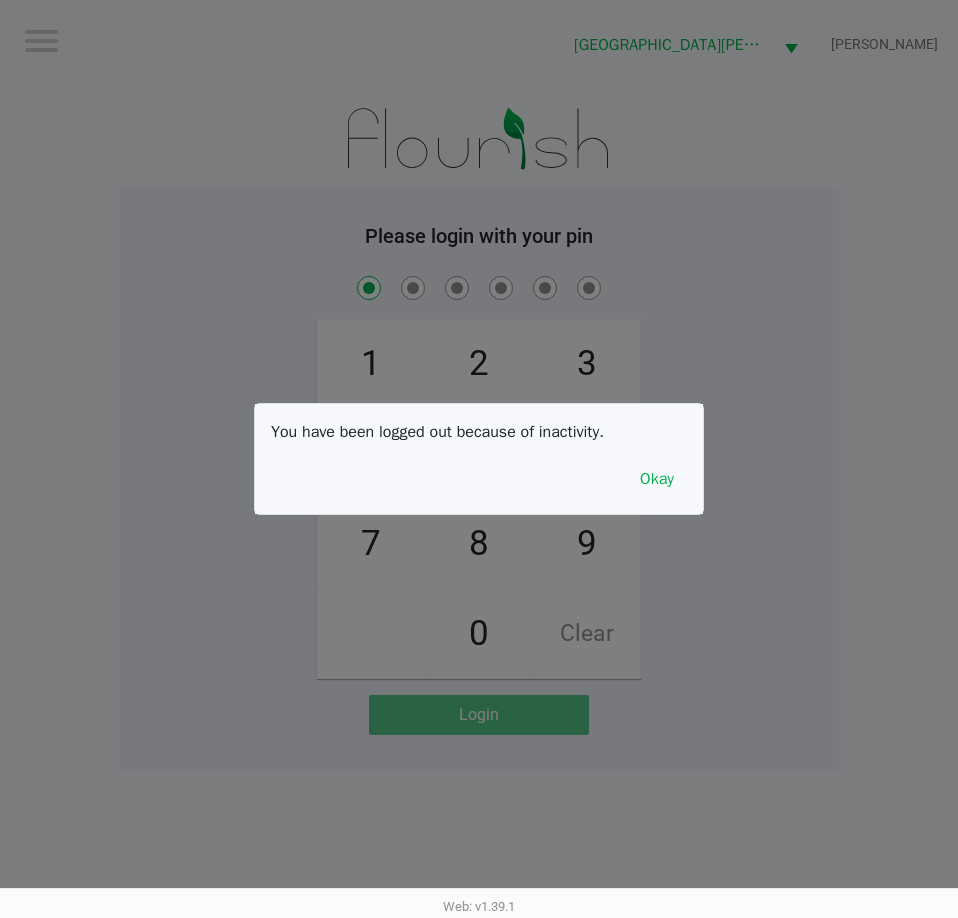 checkbox on "true" 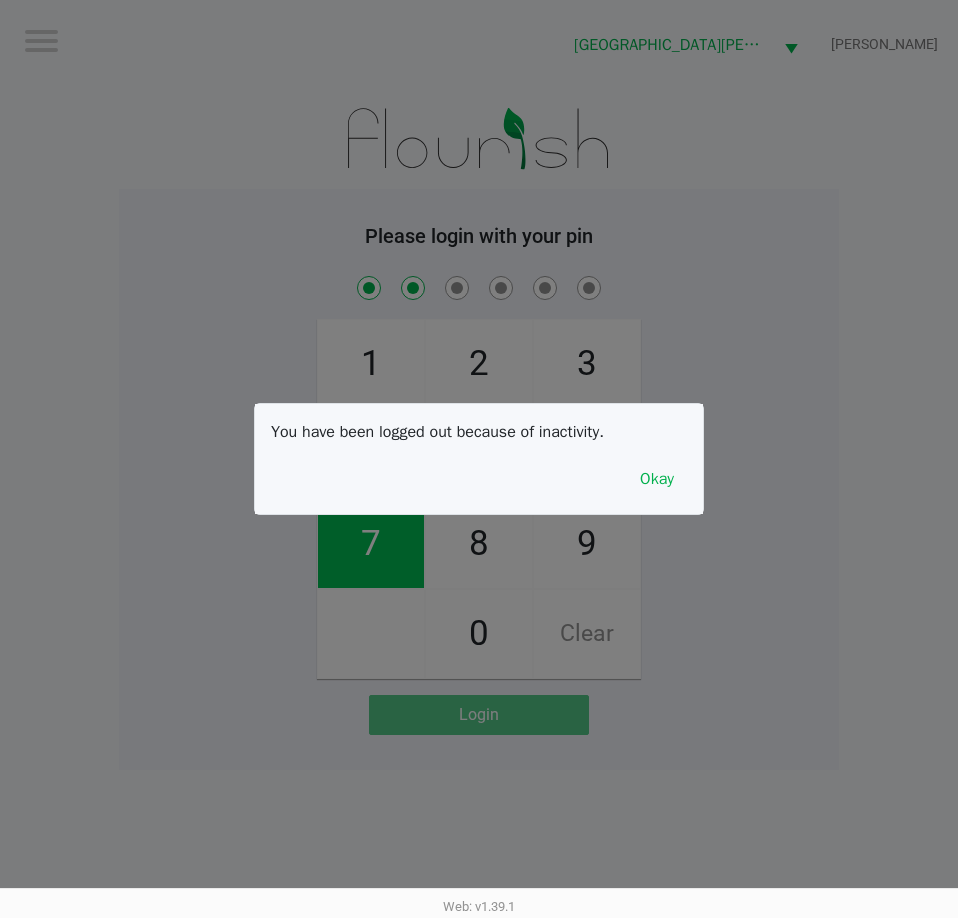 checkbox on "true" 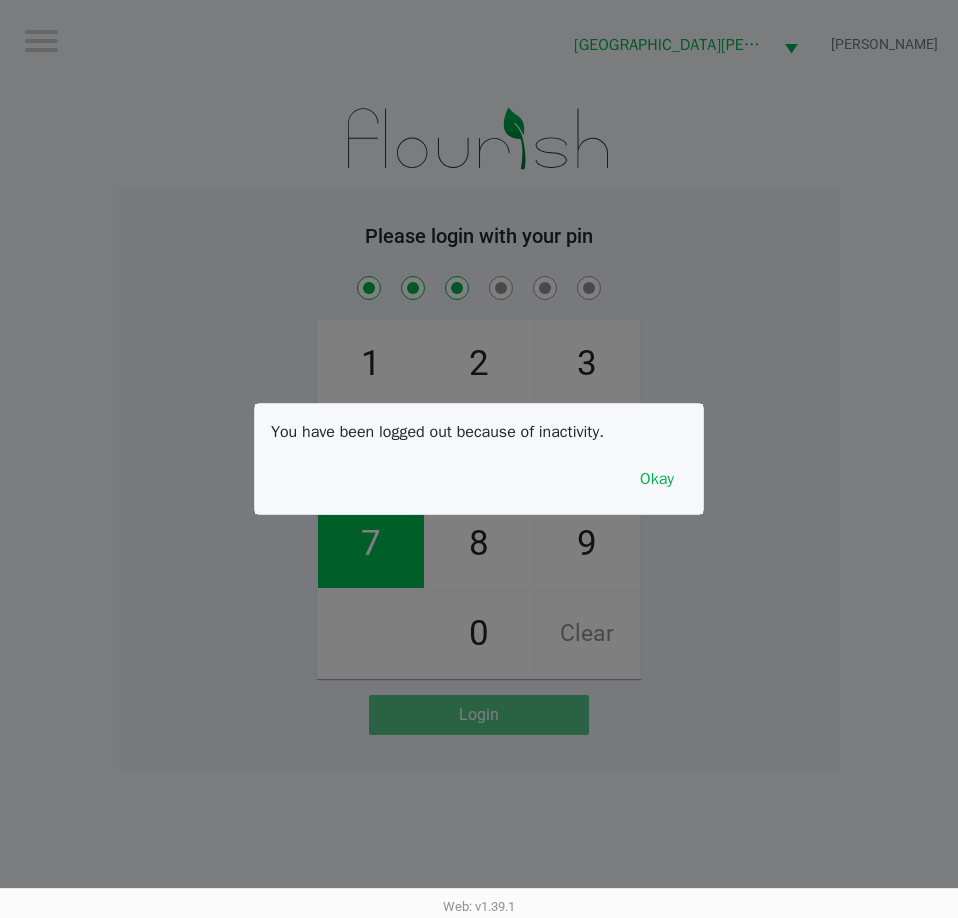 checkbox on "true" 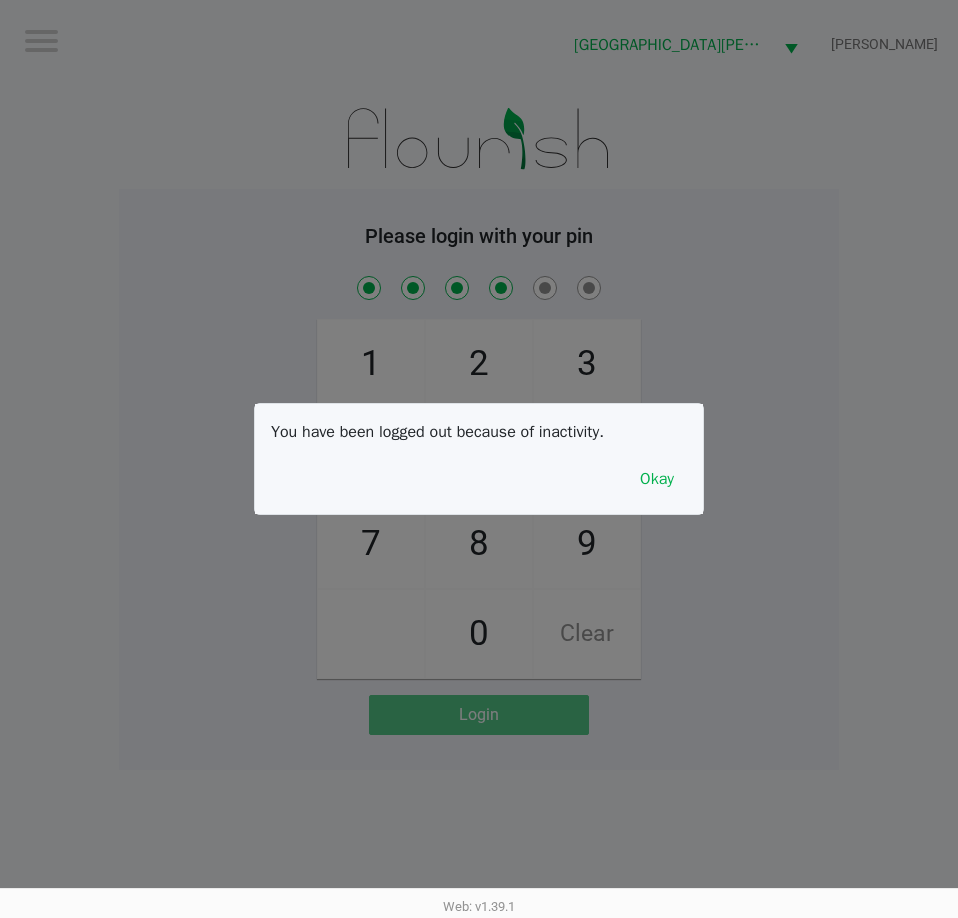 checkbox on "true" 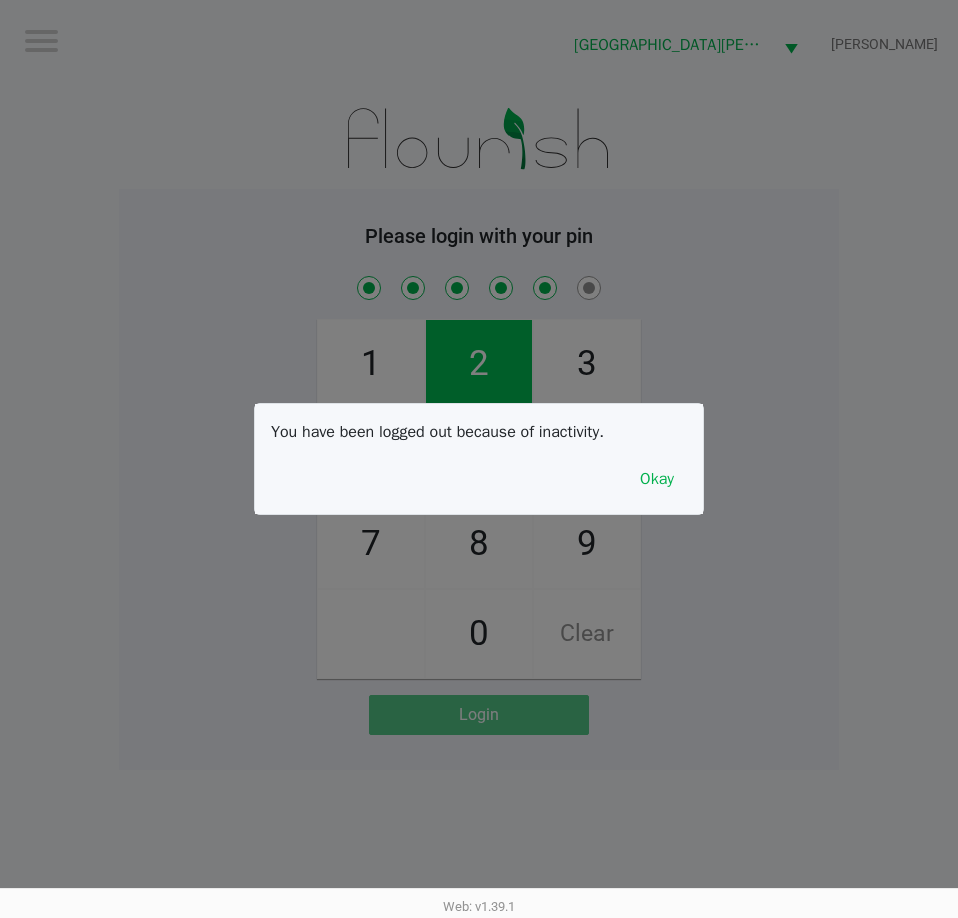 checkbox on "true" 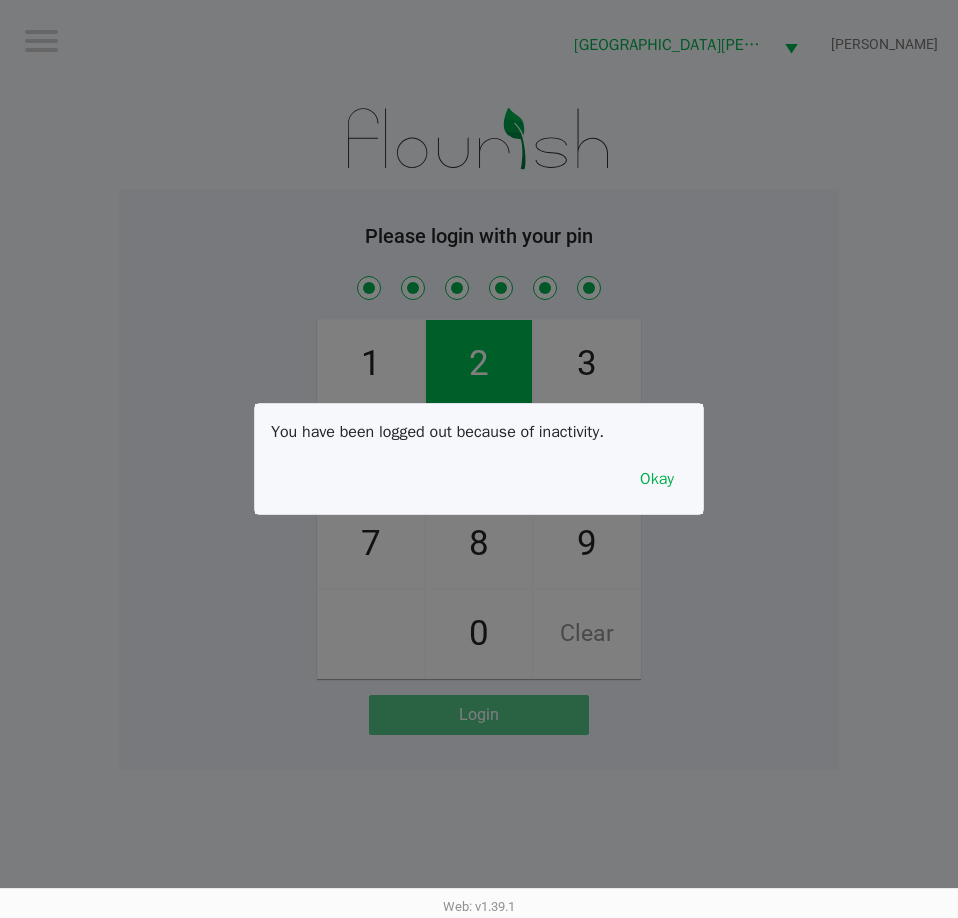 checkbox on "true" 